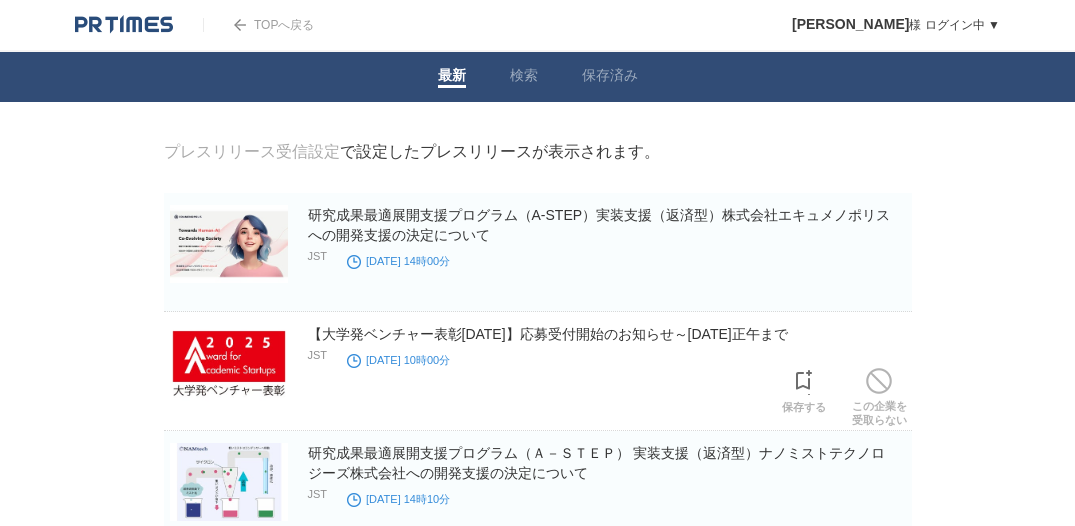 scroll, scrollTop: 0, scrollLeft: 0, axis: both 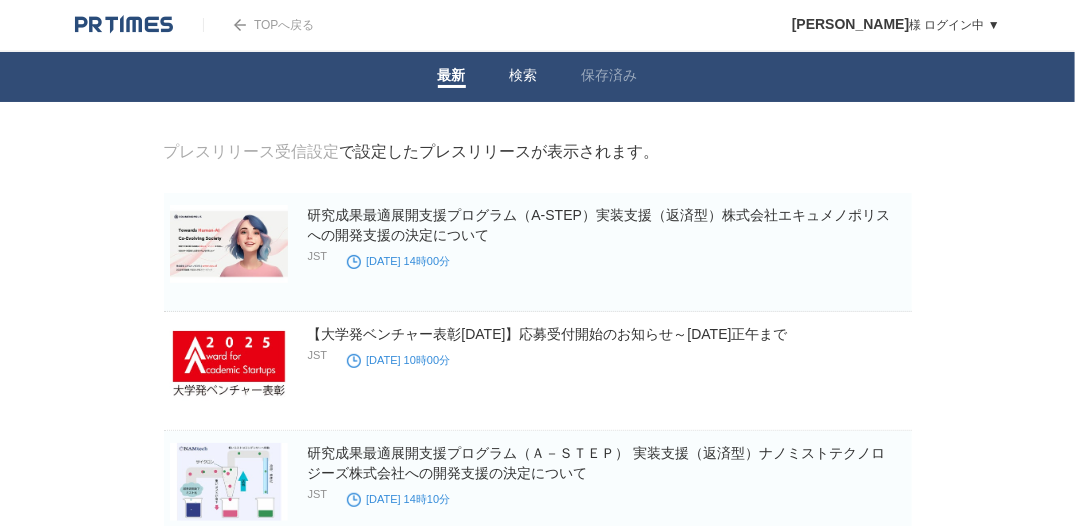 click on "検索" at bounding box center (524, 77) 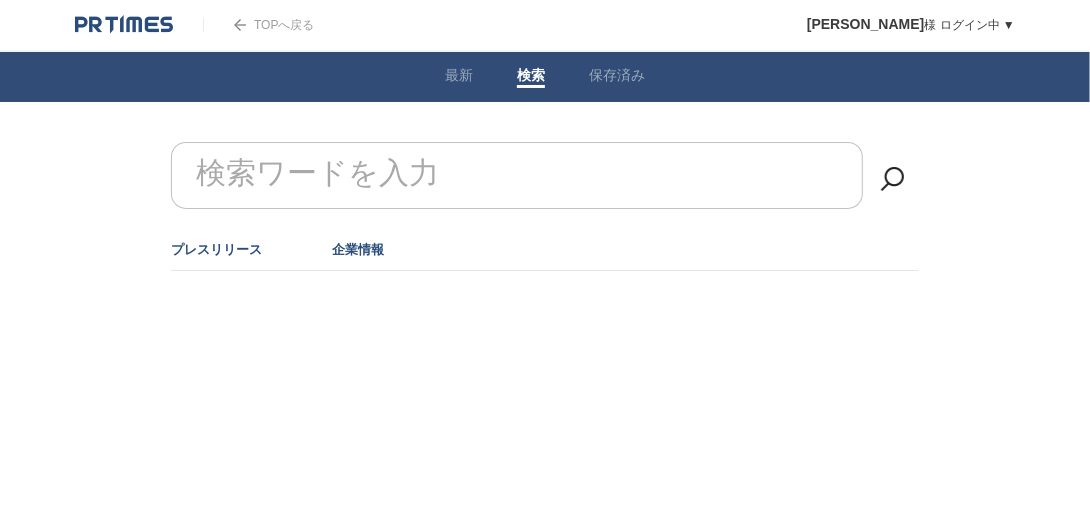 click on "企業情報" at bounding box center [358, 249] 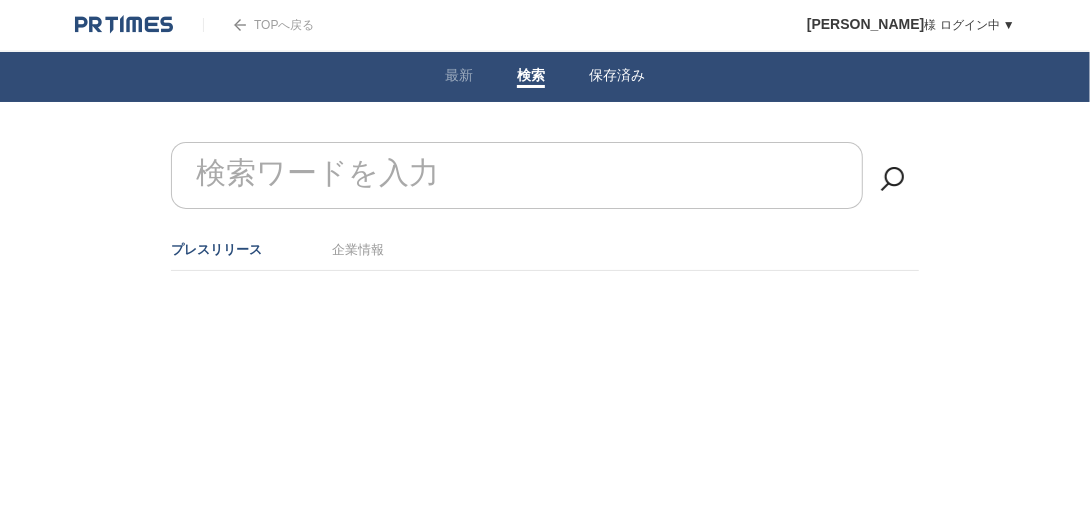 click on "保存済み" at bounding box center [617, 77] 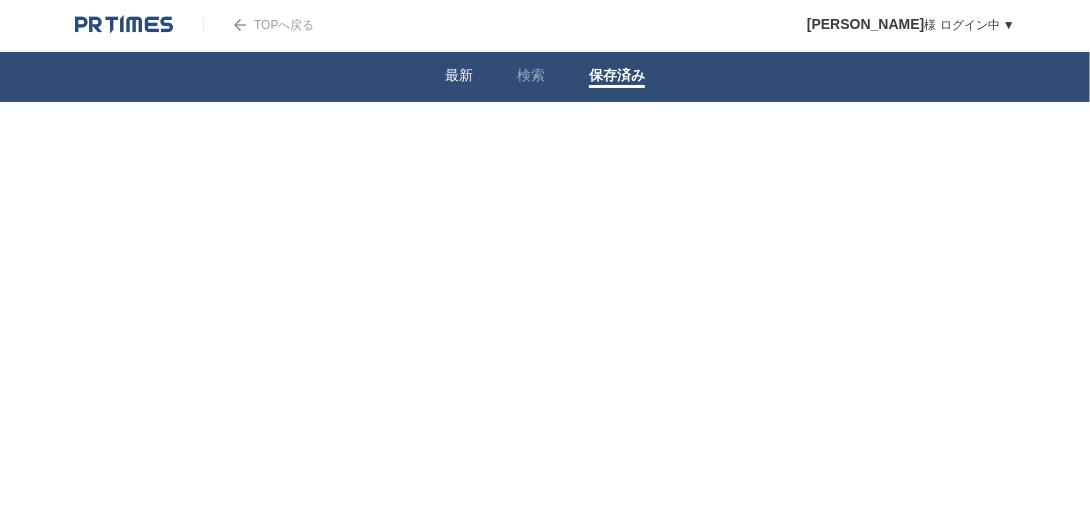 click on "最新" at bounding box center [459, 77] 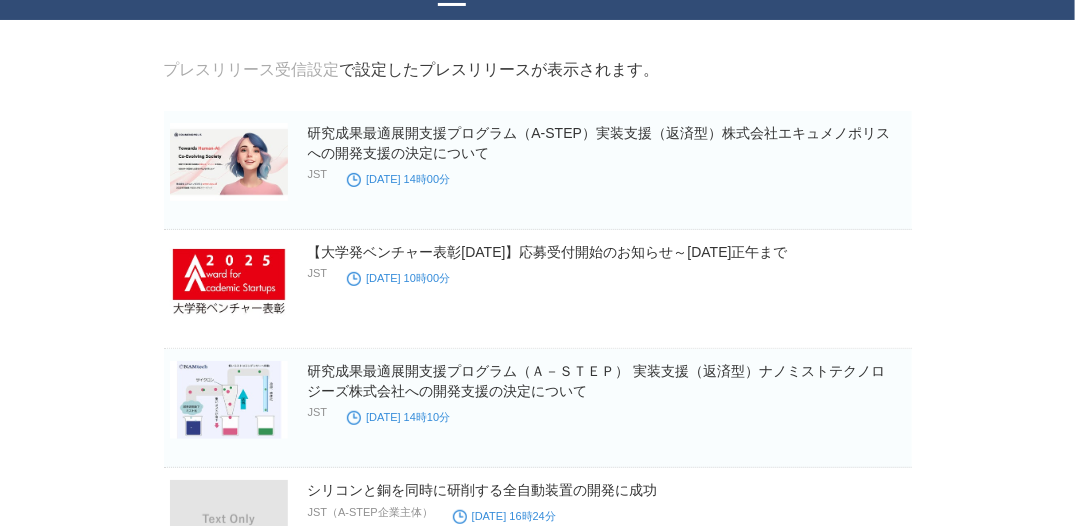 scroll, scrollTop: 0, scrollLeft: 0, axis: both 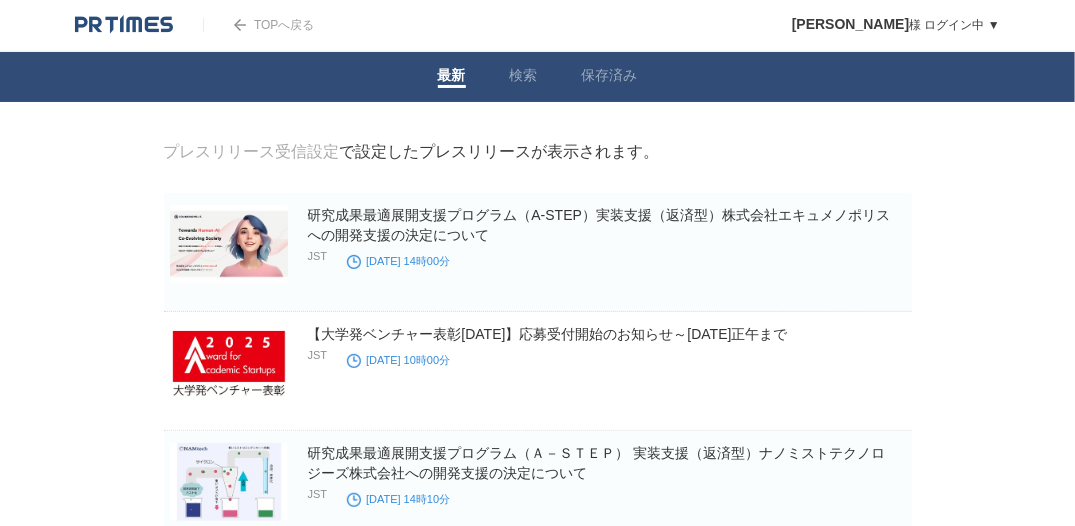 click on "TOPへ戻る" at bounding box center (258, 25) 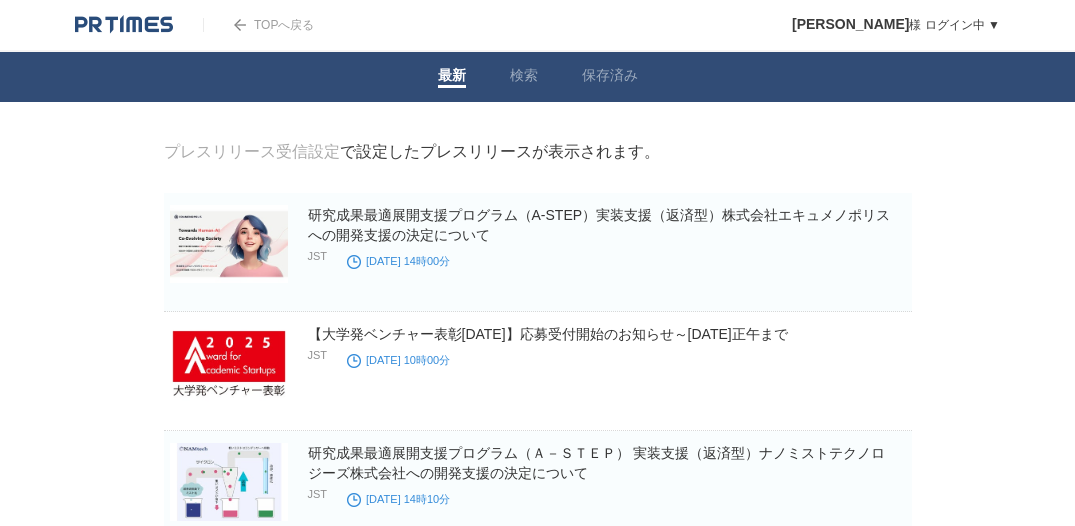 scroll, scrollTop: 0, scrollLeft: 0, axis: both 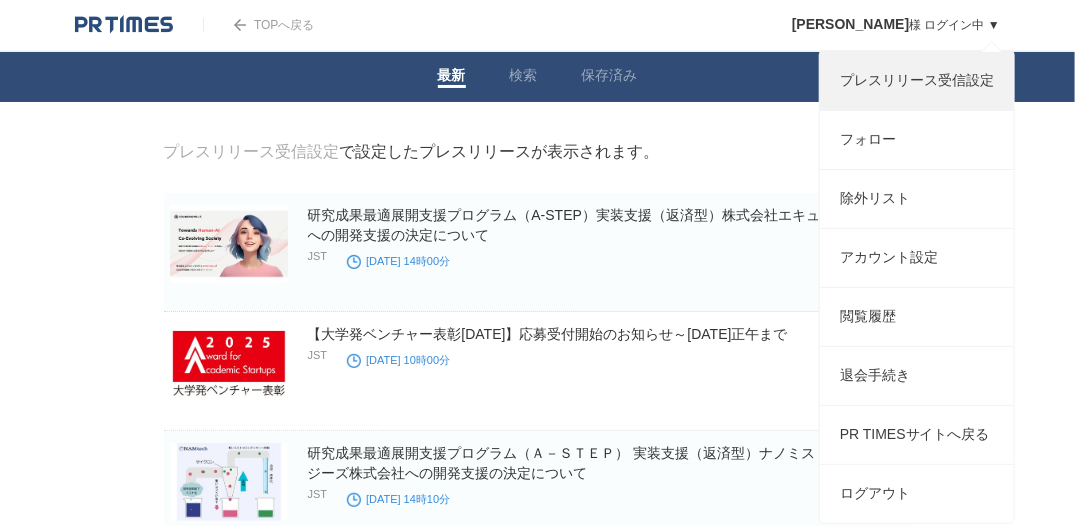 click on "プレスリリース受信設定" at bounding box center (917, 81) 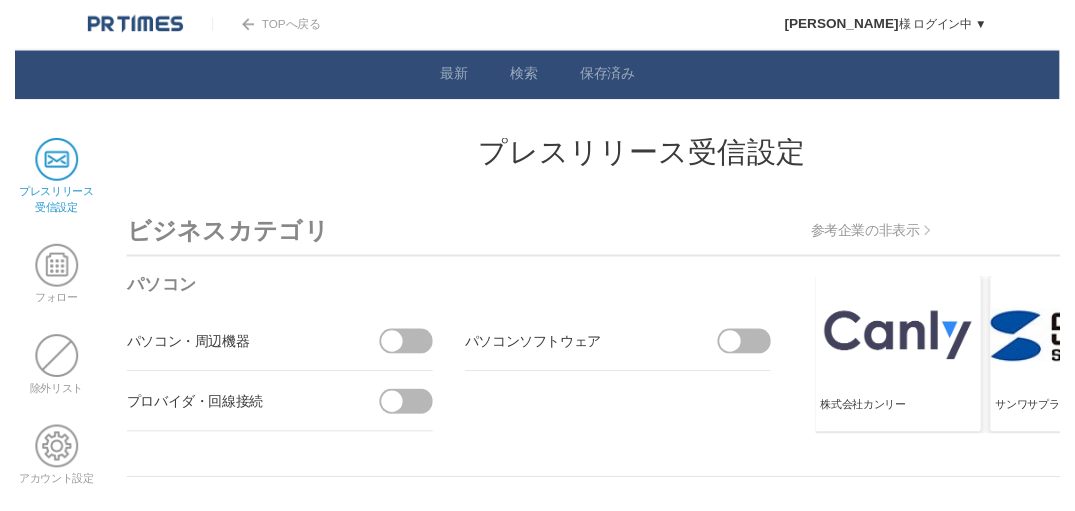 scroll, scrollTop: 0, scrollLeft: 0, axis: both 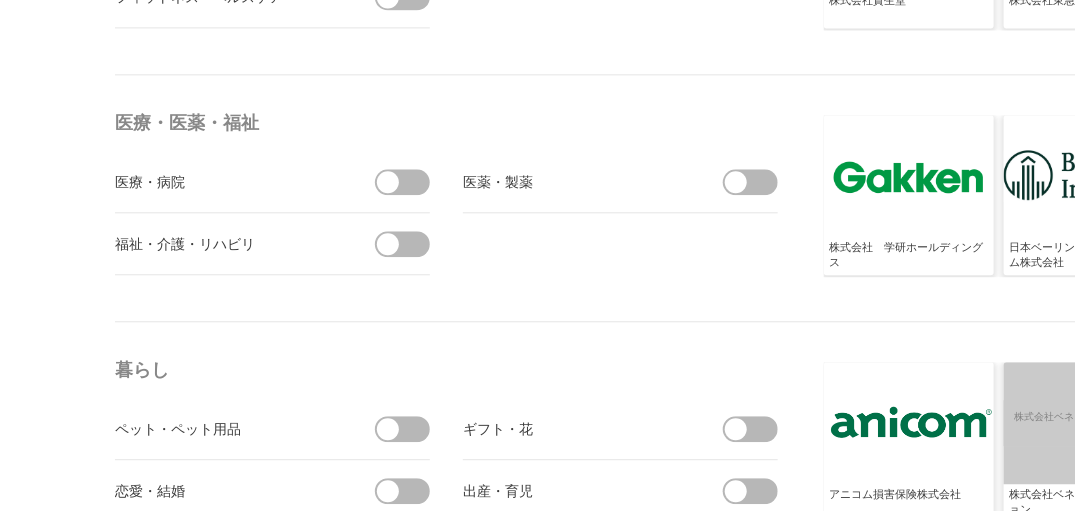 click on "株式会社　学研ホールディングス
日本ベーリンガーインゲルハイム株式会社" at bounding box center (645, 213) 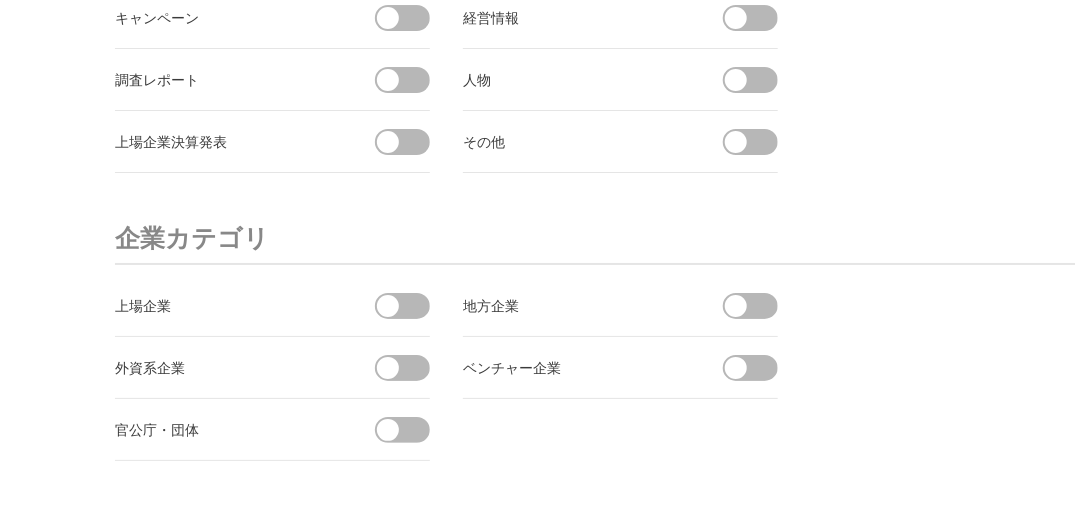scroll, scrollTop: 7525, scrollLeft: 0, axis: vertical 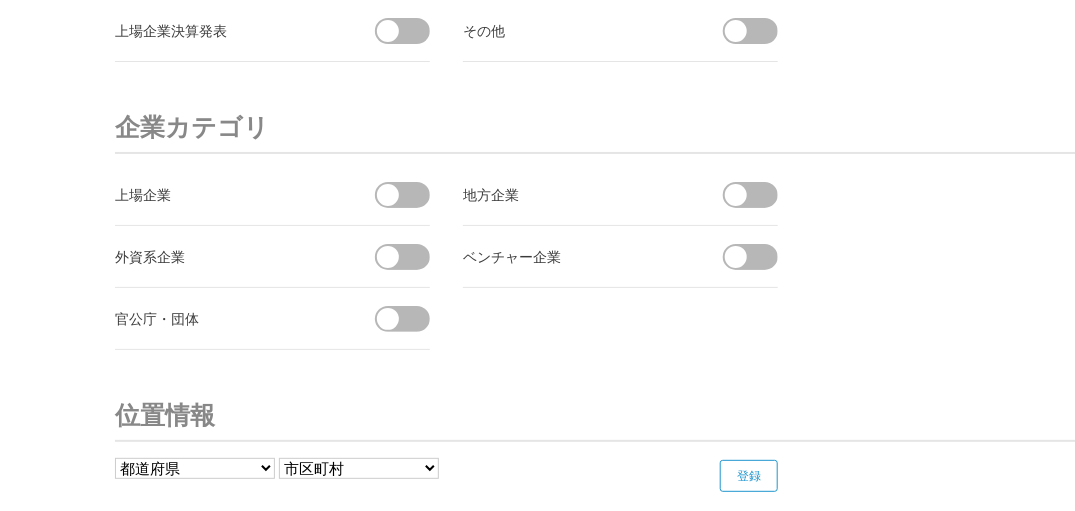 click at bounding box center (757, 257) 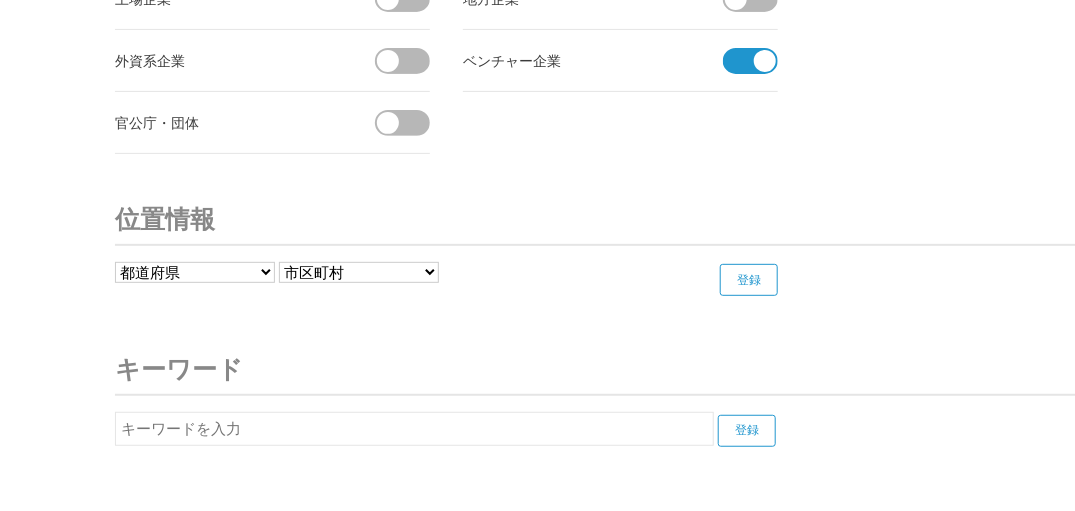 scroll, scrollTop: 7623, scrollLeft: 0, axis: vertical 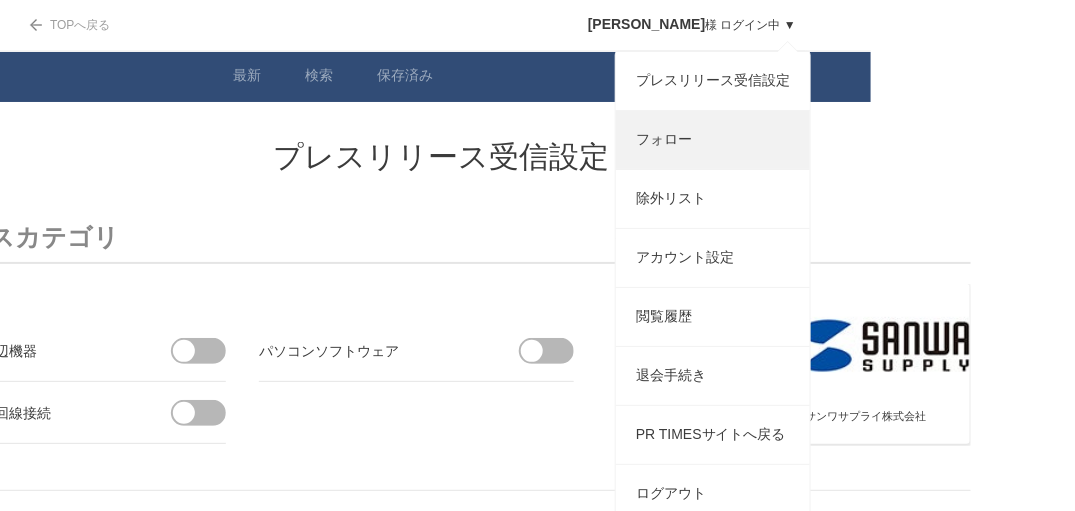 click on "フォロー" at bounding box center [713, 140] 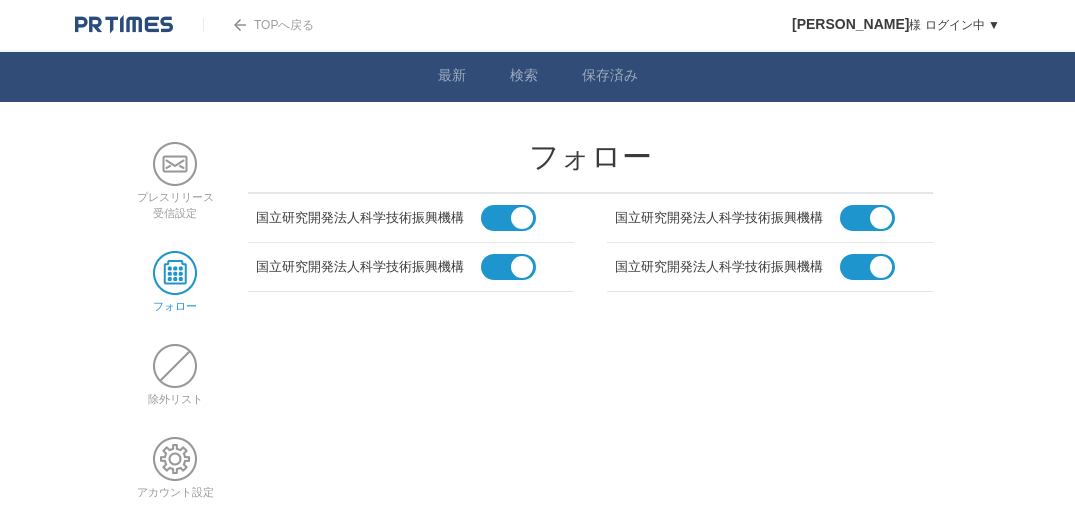 scroll, scrollTop: 0, scrollLeft: 0, axis: both 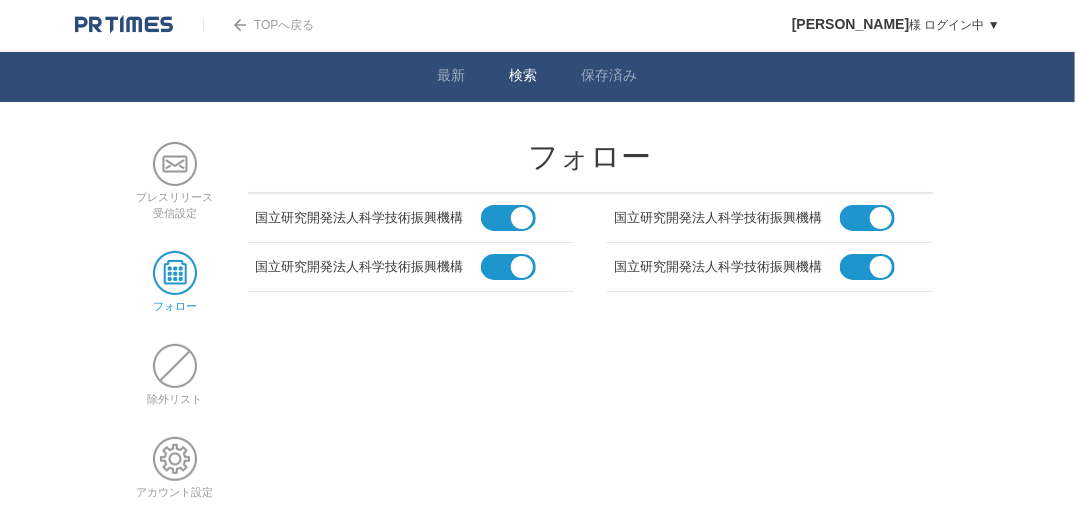 click on "検索" at bounding box center [524, 77] 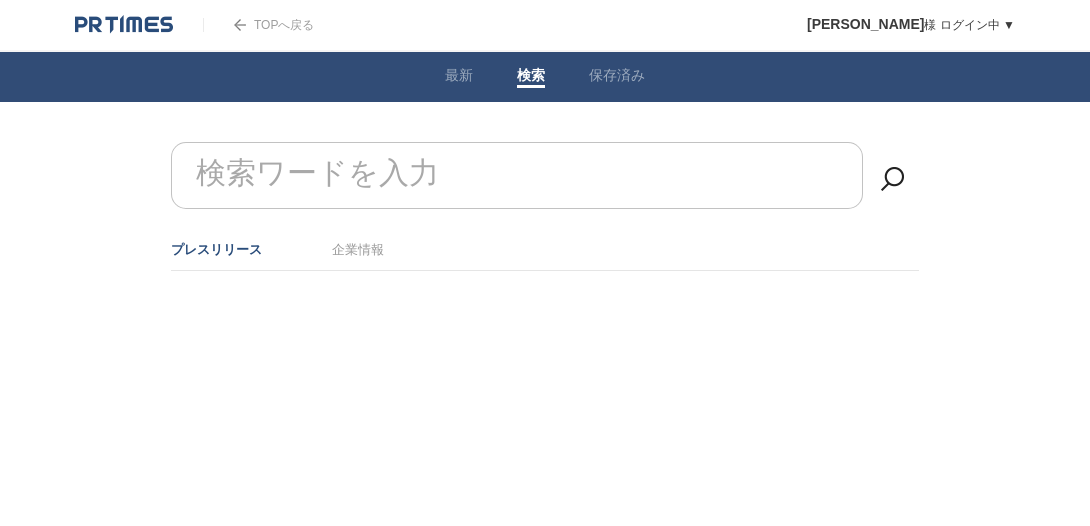 scroll, scrollTop: 0, scrollLeft: 0, axis: both 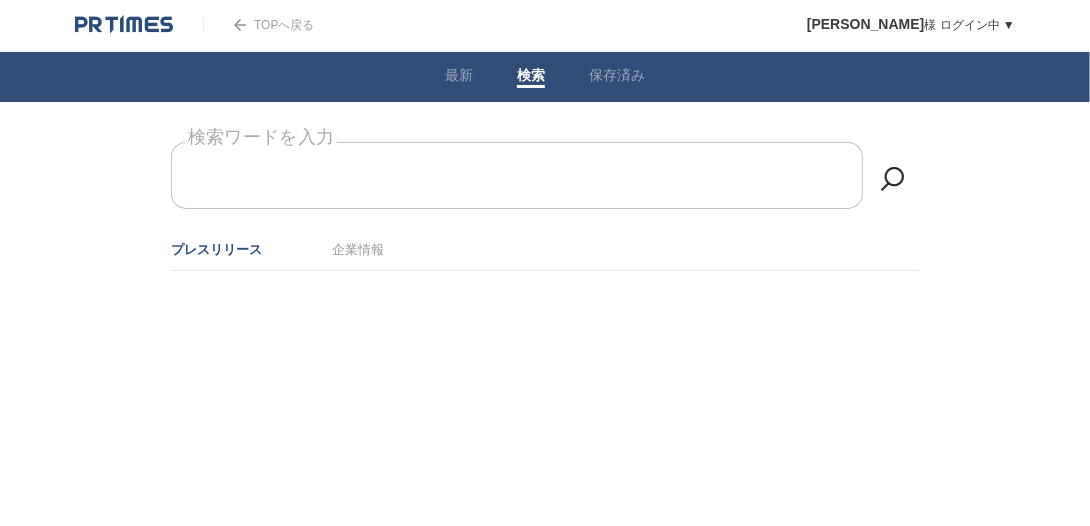 click on "検索ワードを入力" at bounding box center [517, 175] 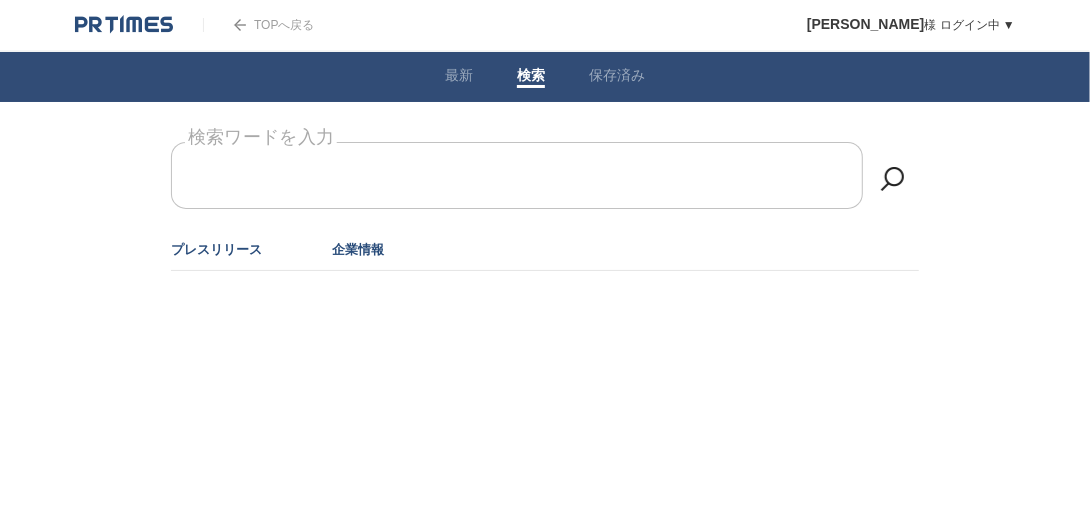 click on "企業情報" at bounding box center [358, 249] 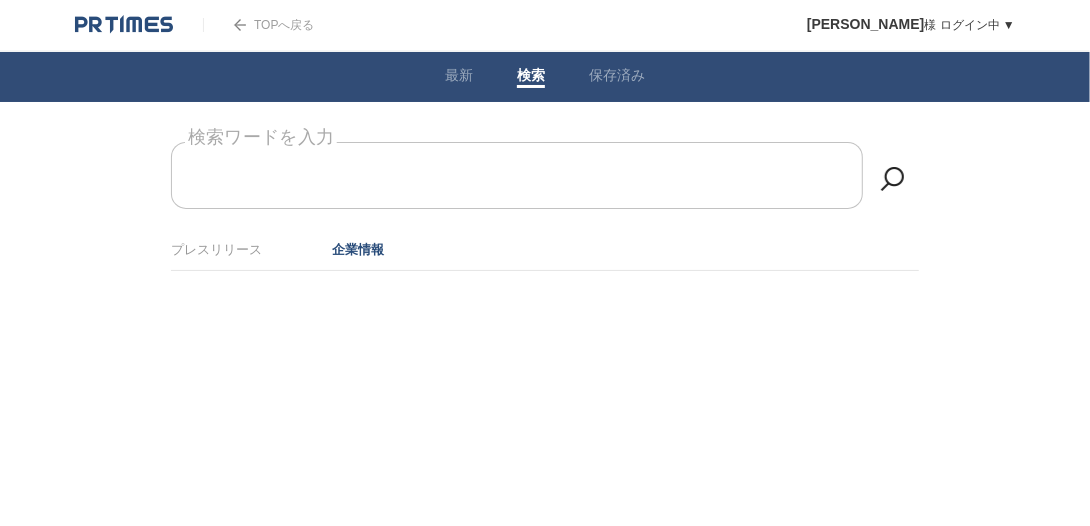 click on "検索ワードを入力" at bounding box center (545, 142) 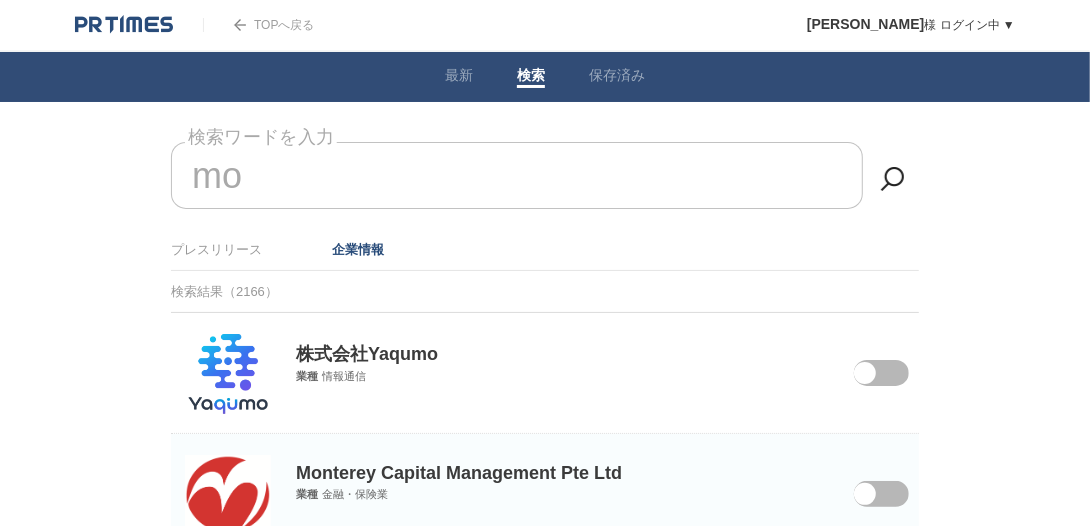 type on "m" 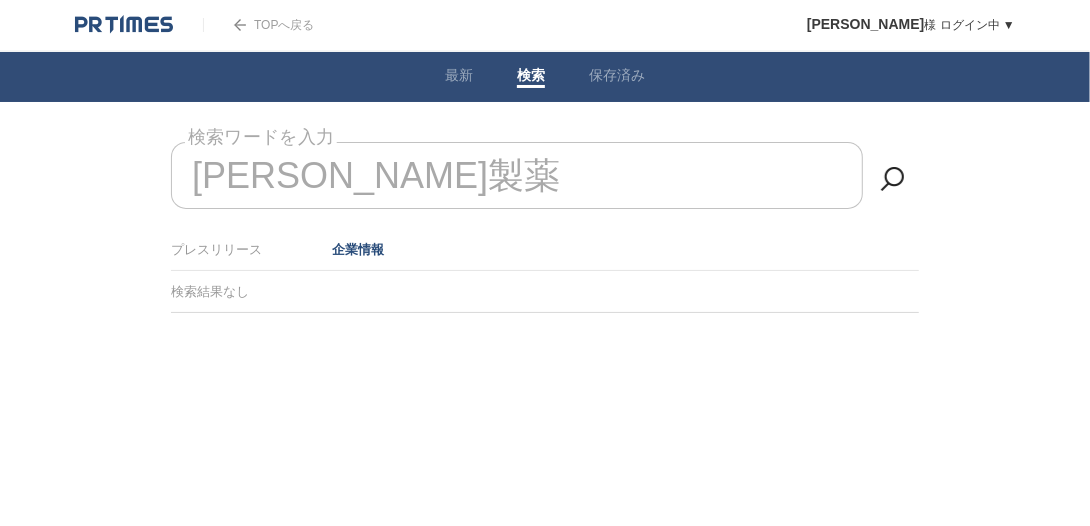 click at bounding box center [893, 179] 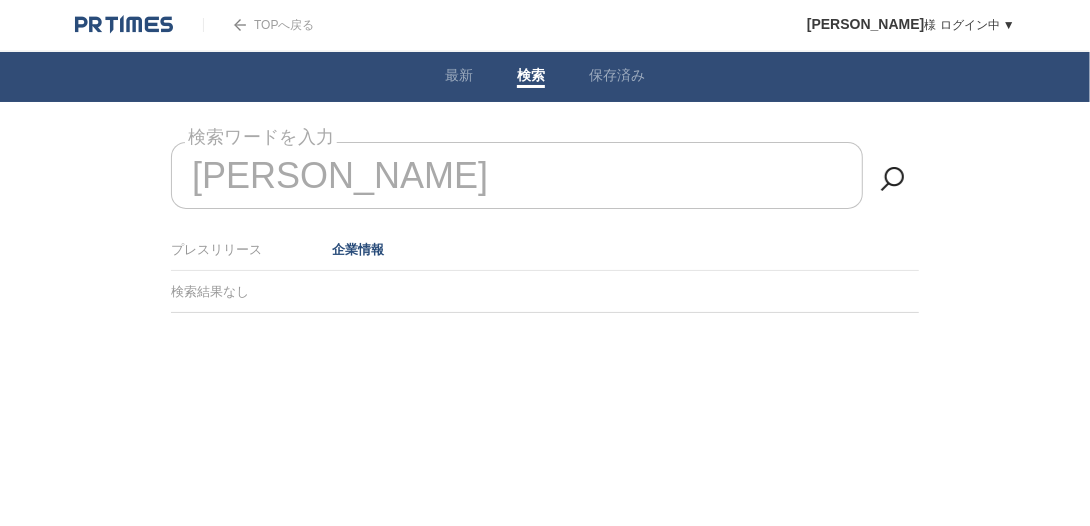 type on "持" 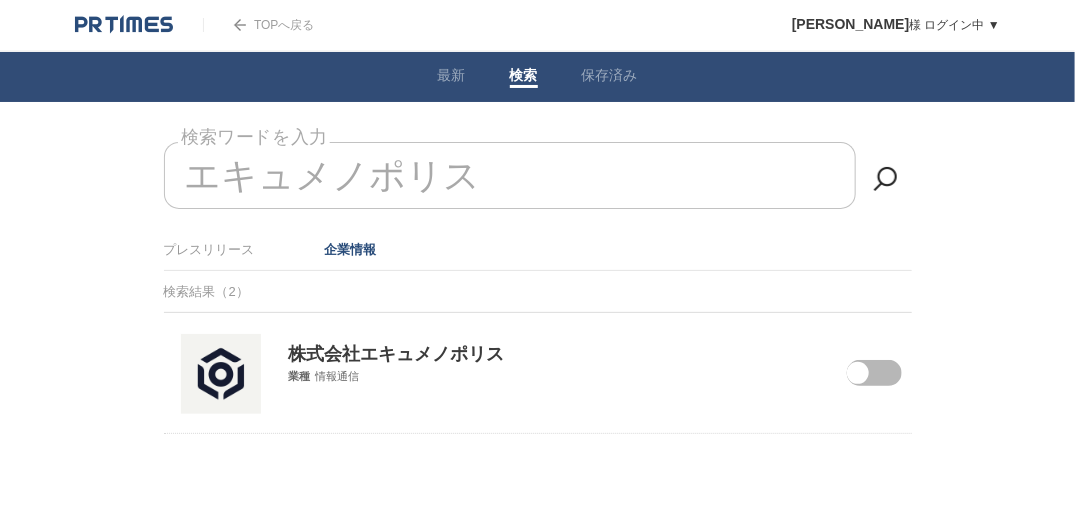 click at bounding box center [860, 386] 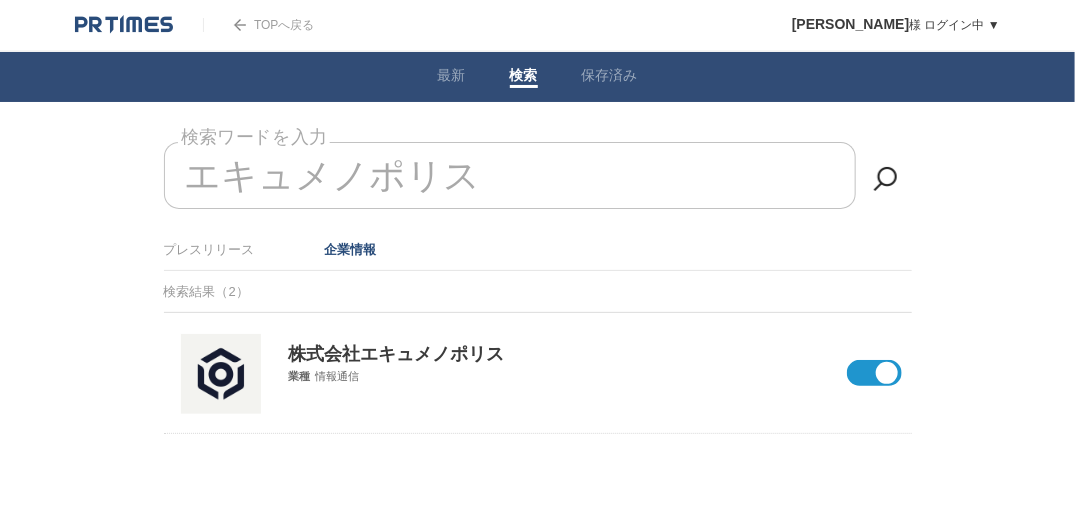 click on "エキュメノポリス" at bounding box center [510, 175] 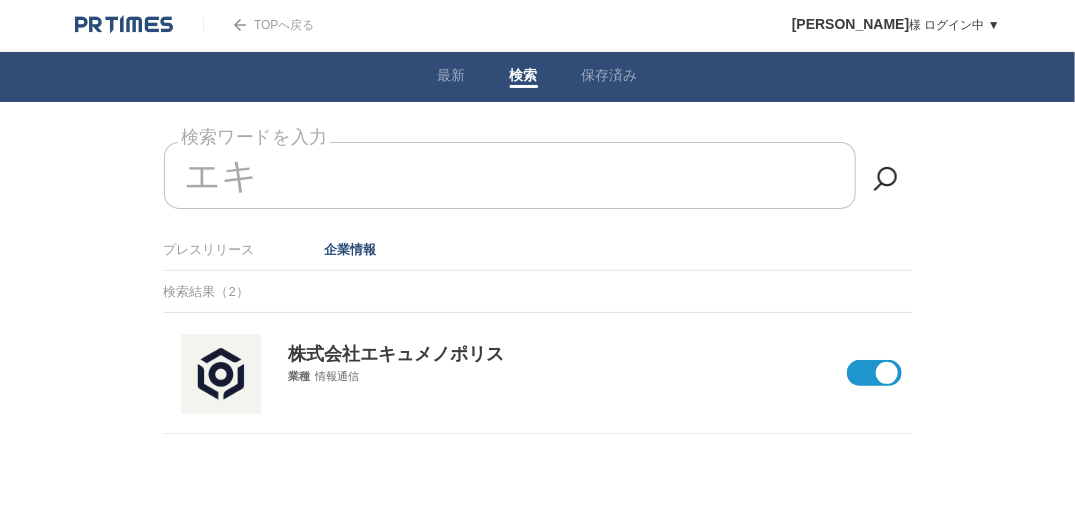 type on "エ" 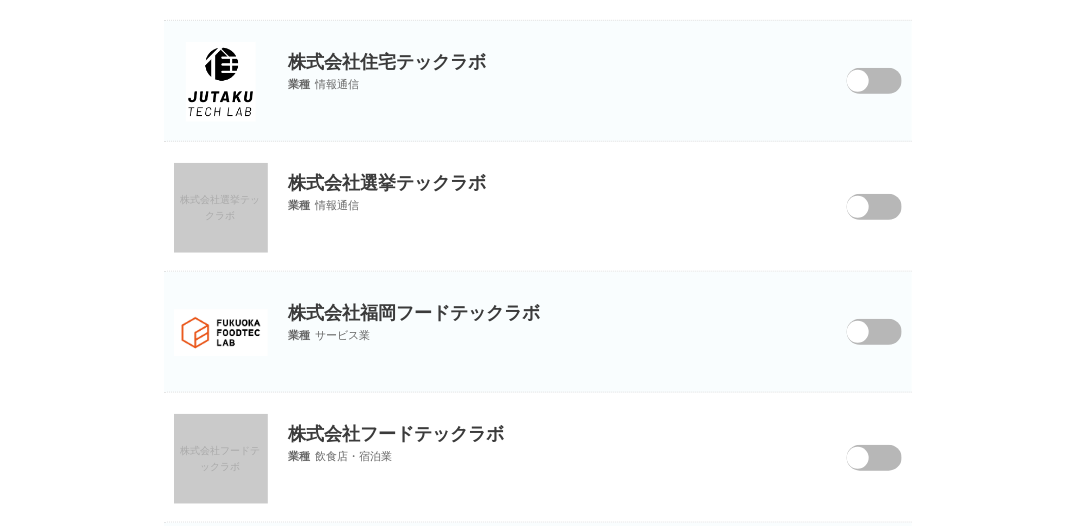scroll, scrollTop: 0, scrollLeft: 0, axis: both 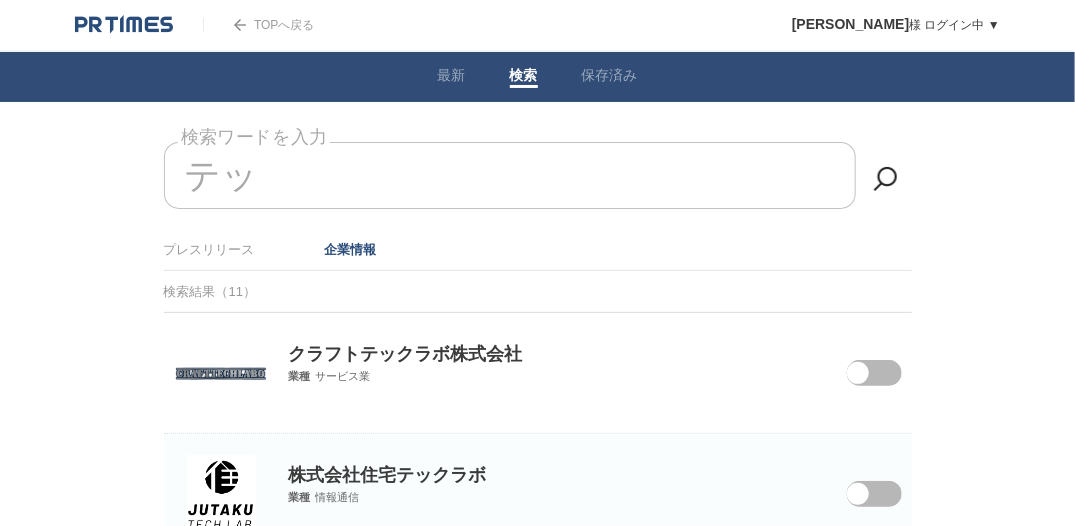 type on "テ" 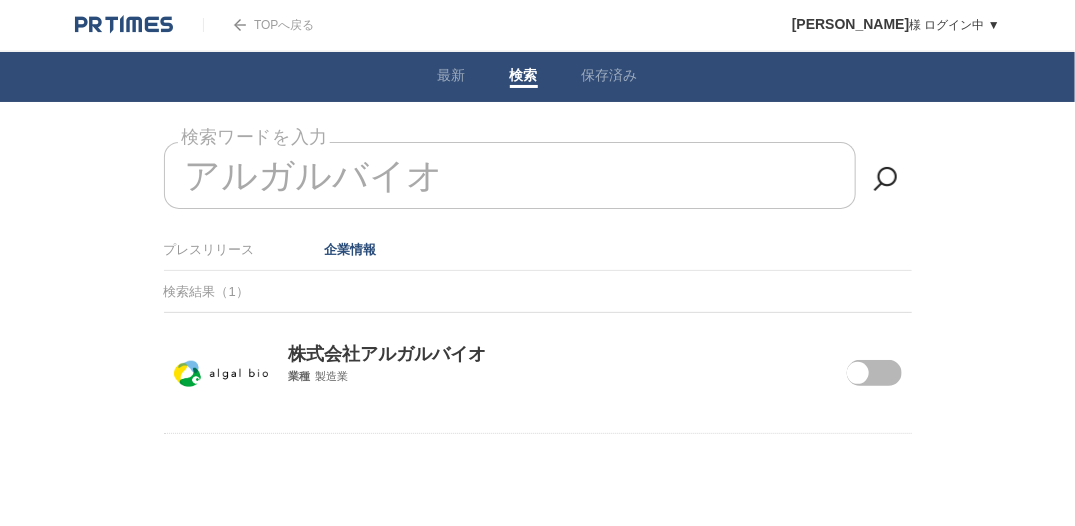 click at bounding box center (860, 386) 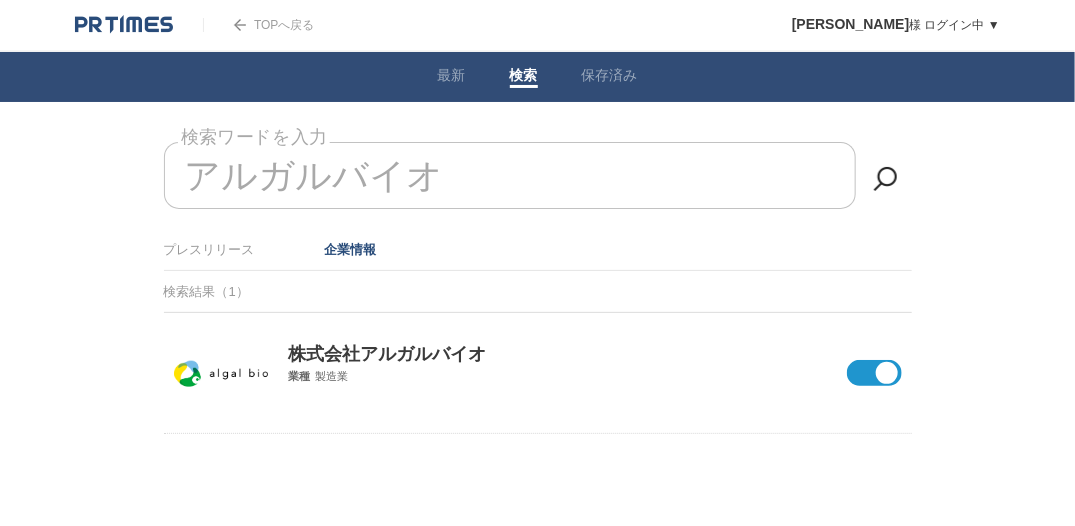 click on "アルガルバイオ" at bounding box center [510, 175] 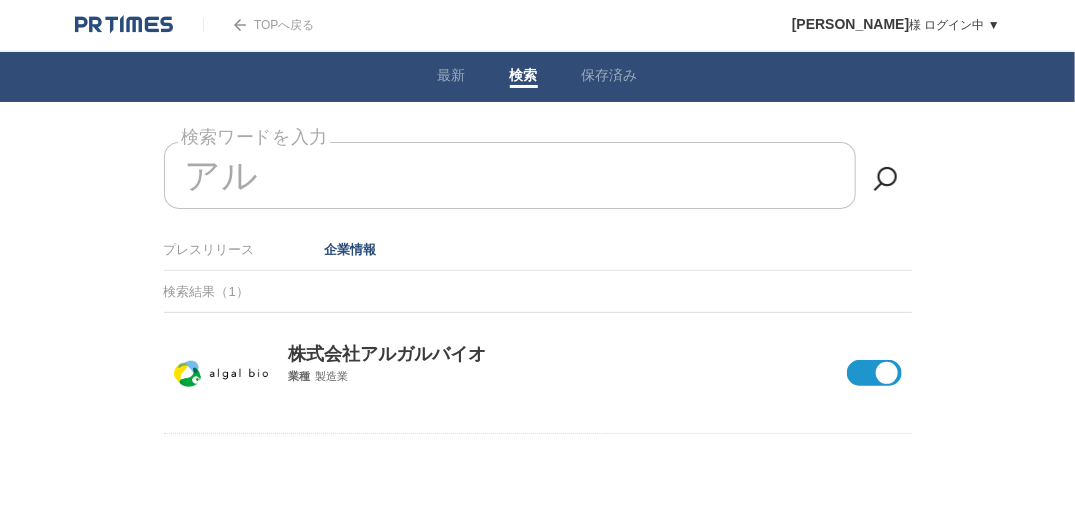 type on "ア" 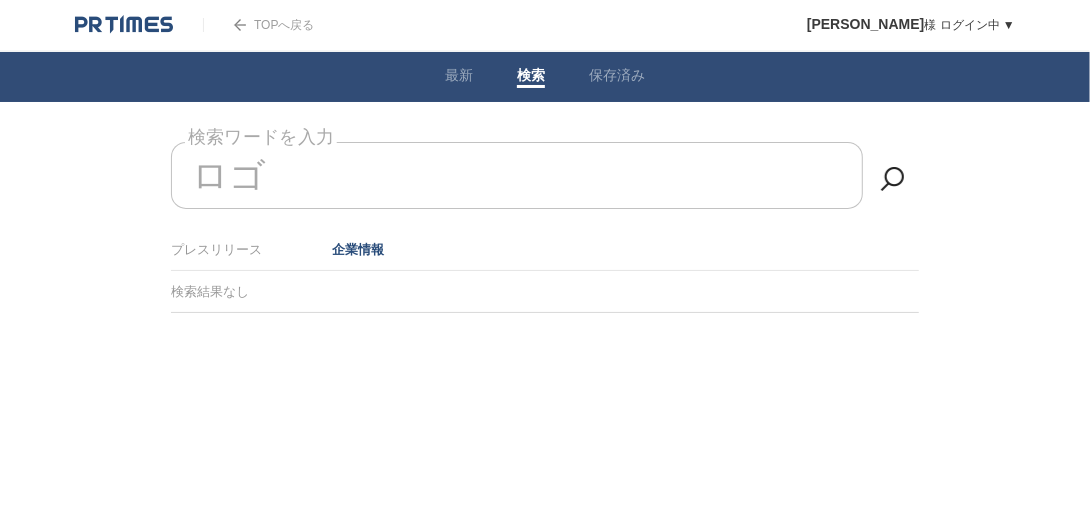 type on "ロ" 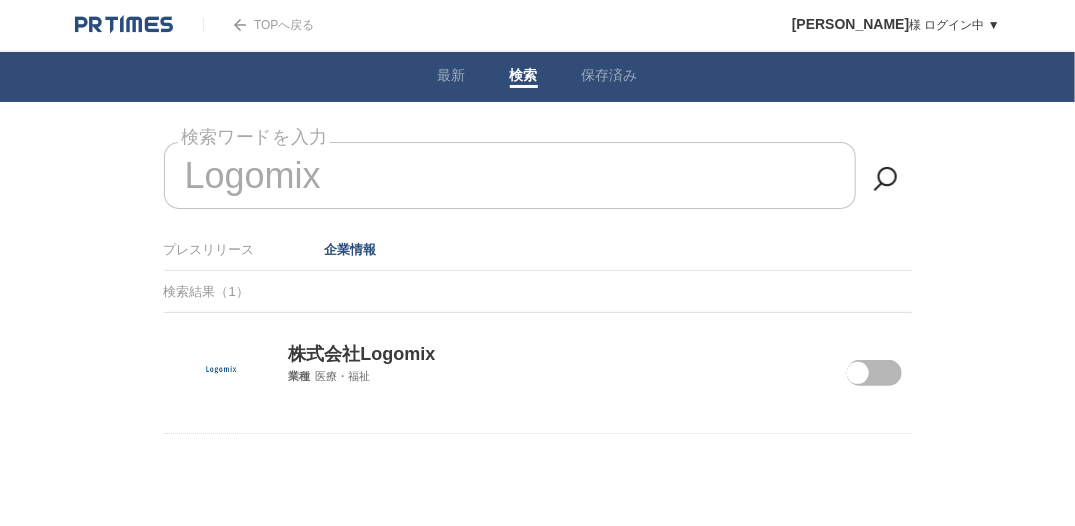 click at bounding box center [860, 386] 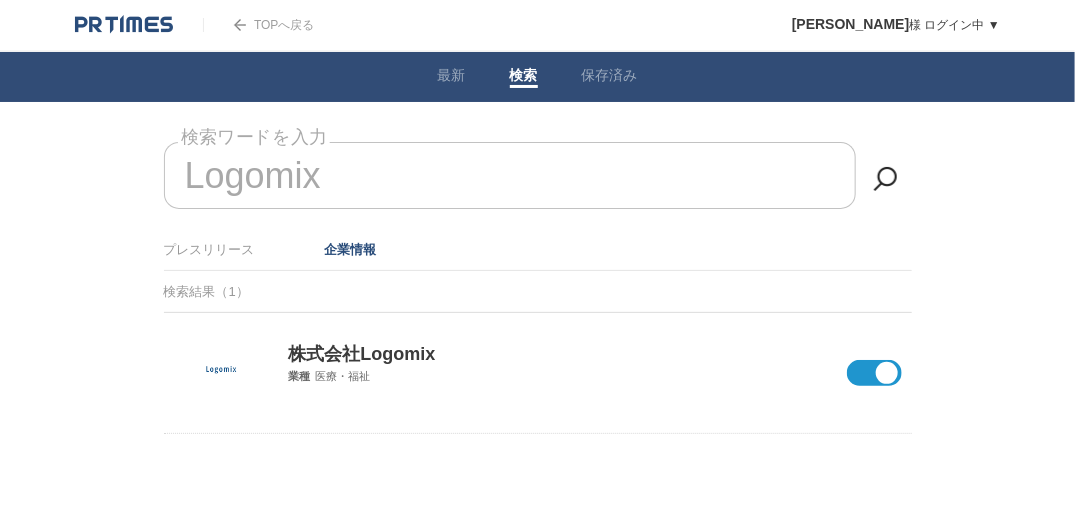 click on "Logomix" at bounding box center (510, 175) 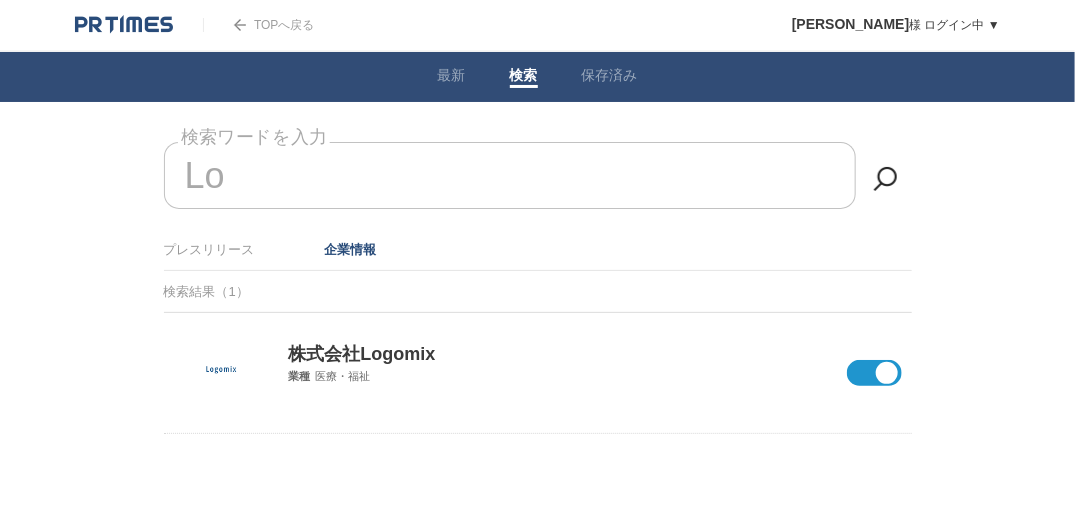type on "L" 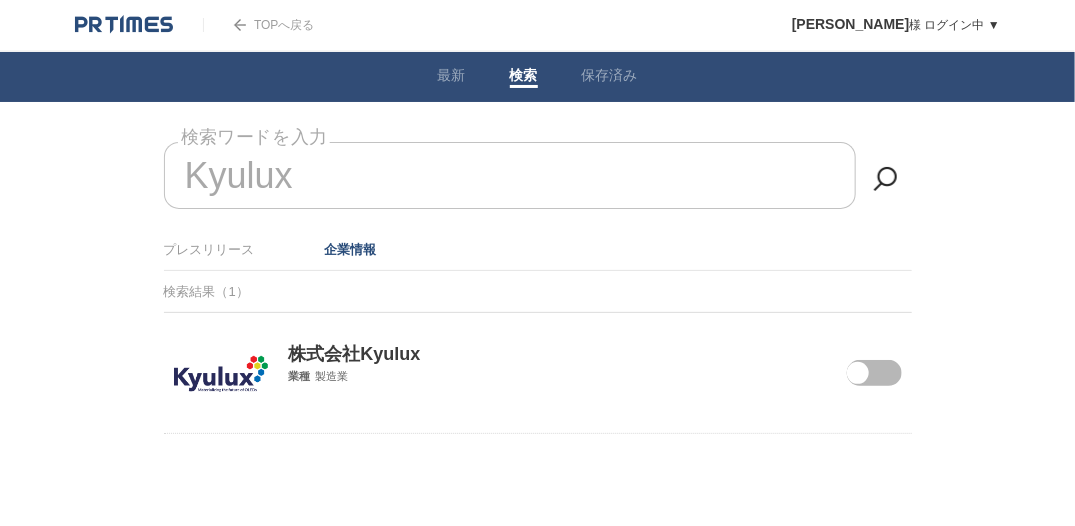 click at bounding box center (860, 386) 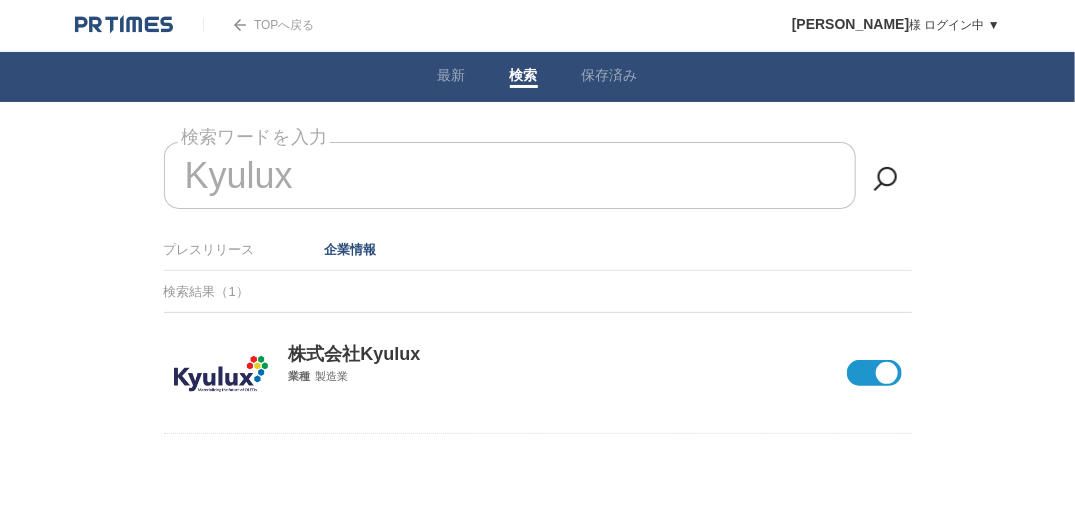 click on "Kyulux" at bounding box center (510, 175) 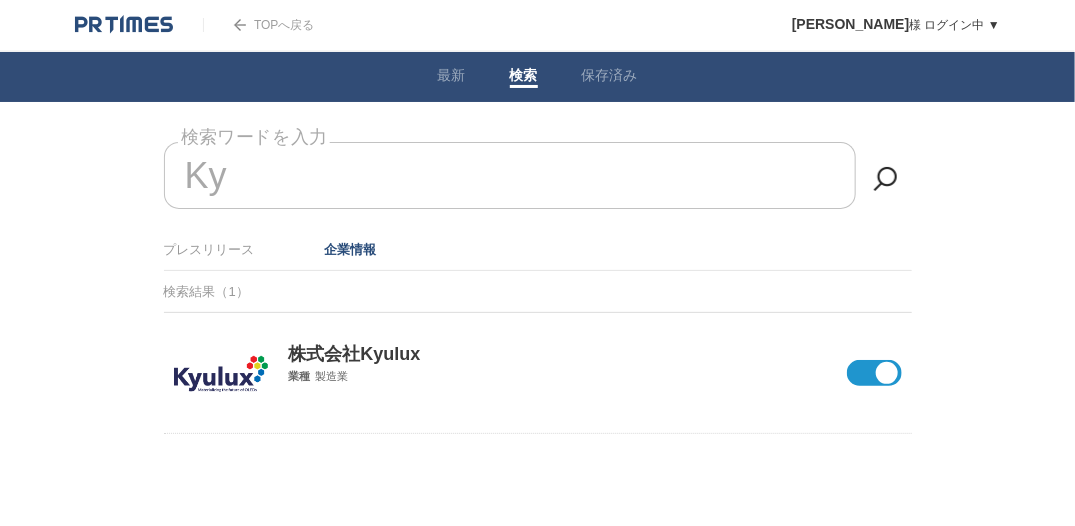 type on "K" 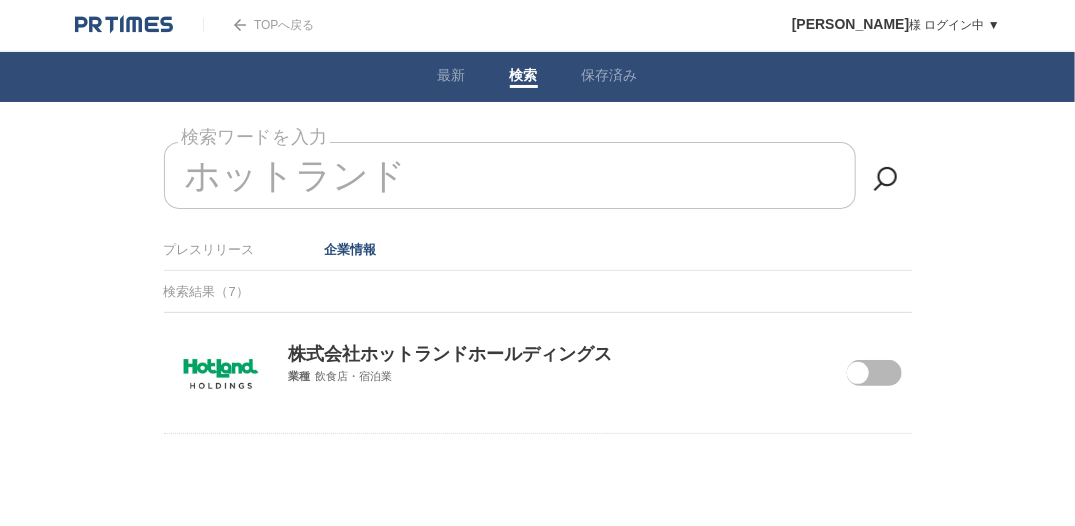 click at bounding box center [860, 386] 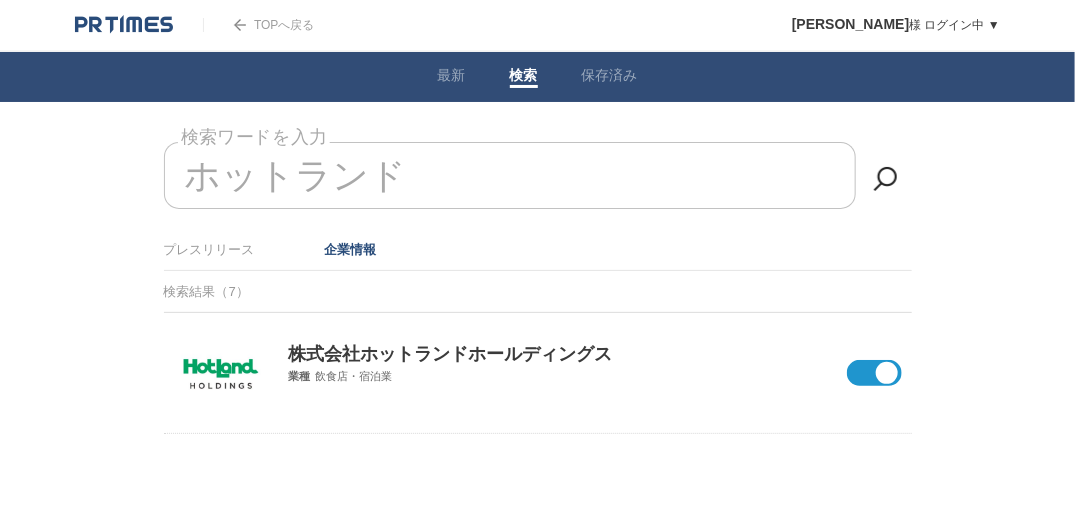 click on "ホットランド" at bounding box center (510, 175) 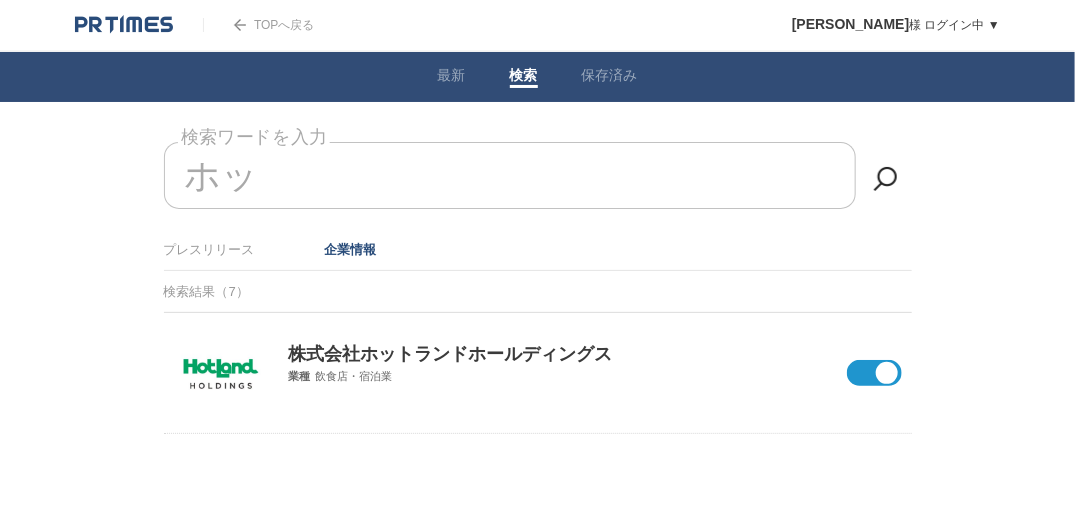 type on "ホ" 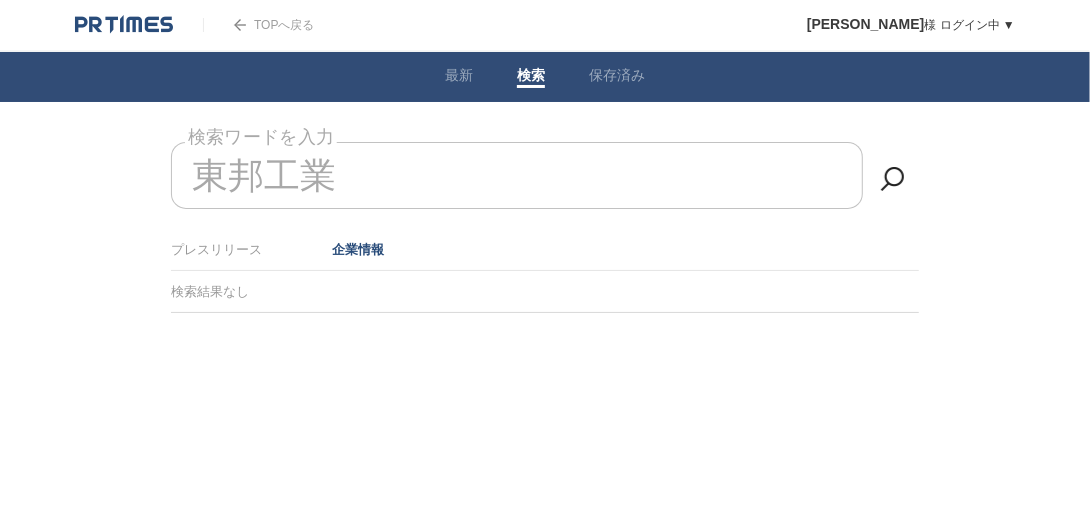 click on "東邦工業" at bounding box center (517, 175) 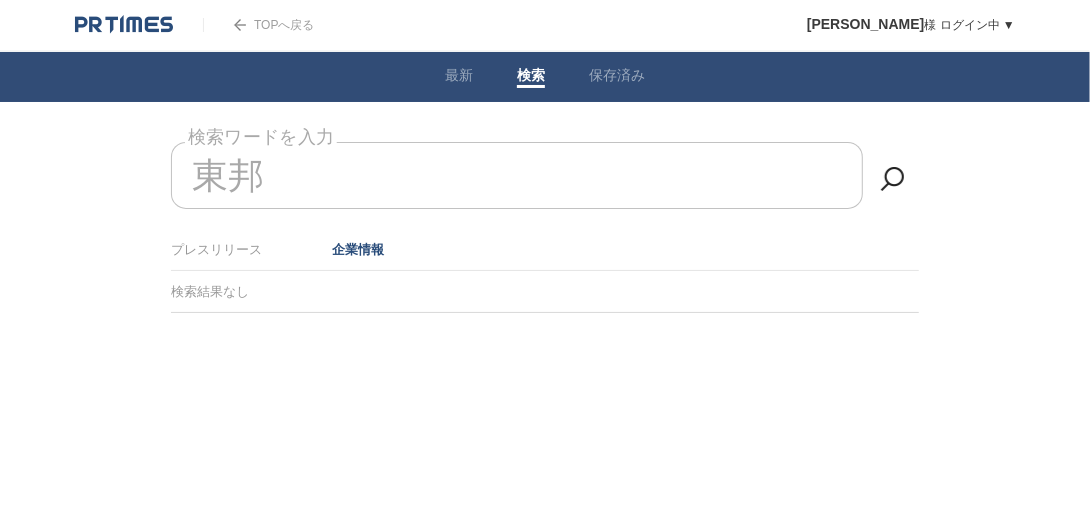 type on "東" 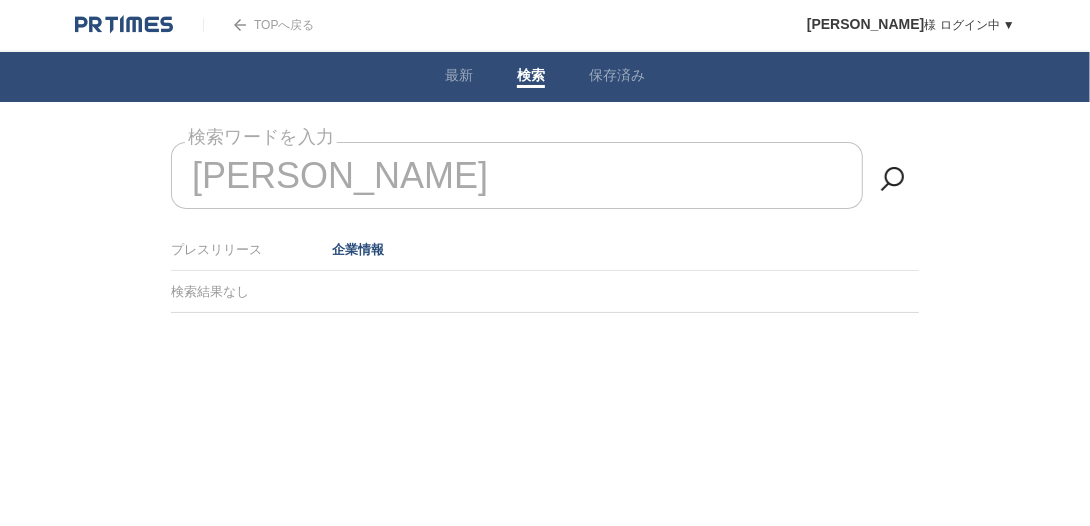 click at bounding box center [893, 179] 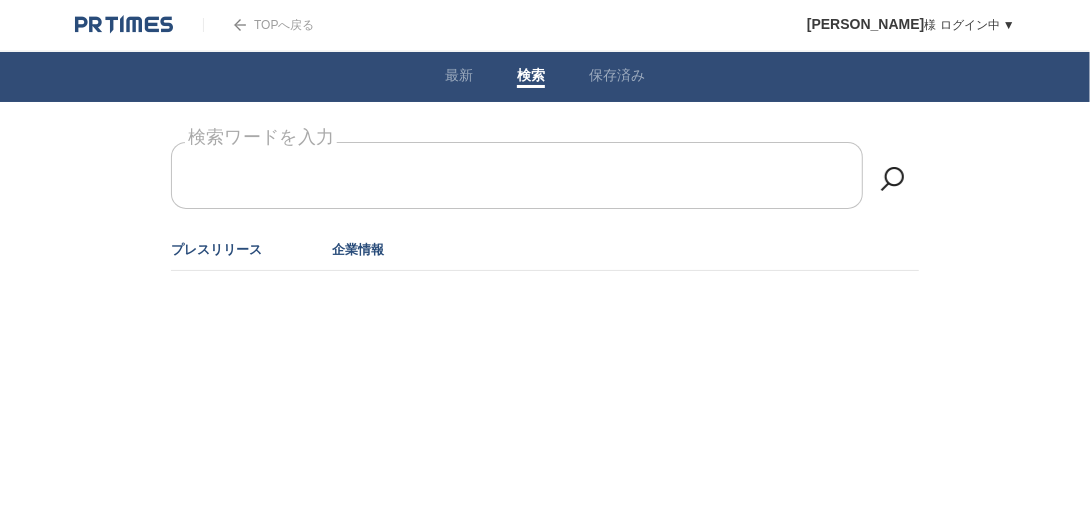 click on "プレスリリース" at bounding box center (216, 249) 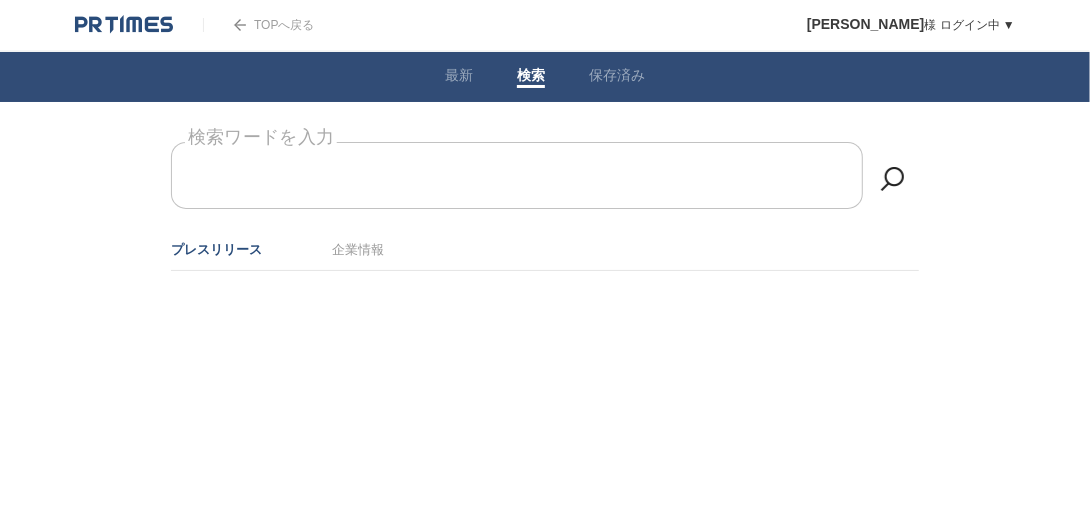 click on "検索ワードを入力" at bounding box center (545, 142) 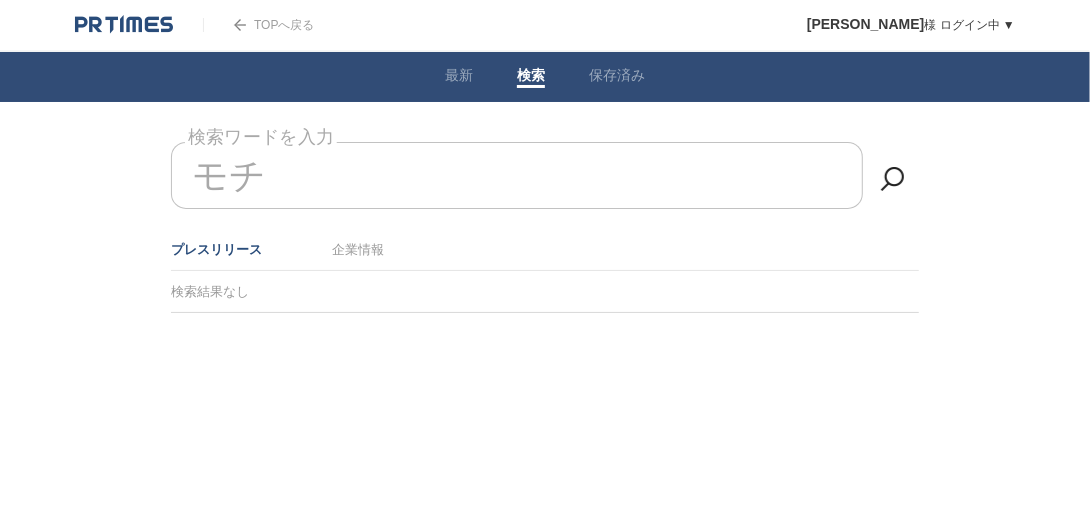 type on "モ" 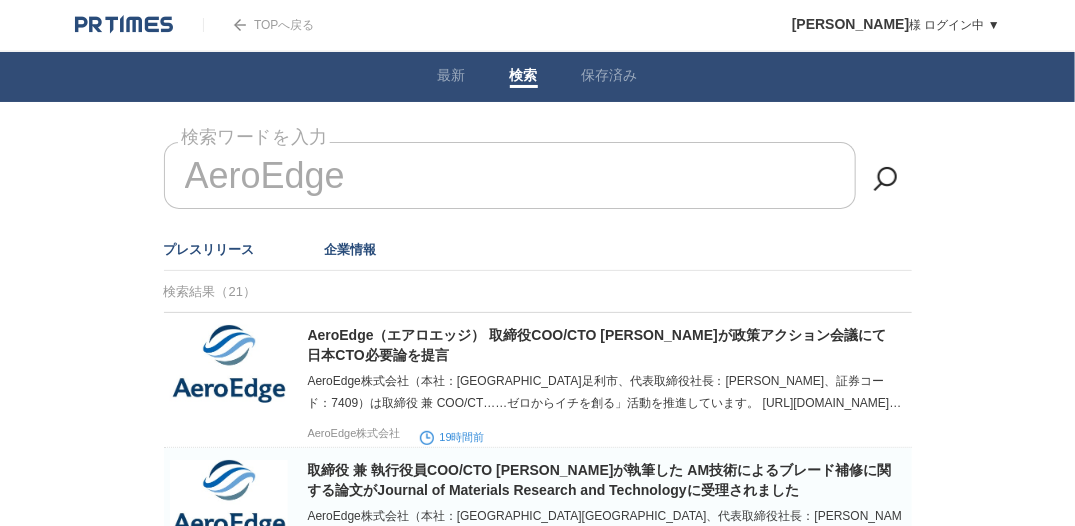 click on "企業情報" at bounding box center (351, 249) 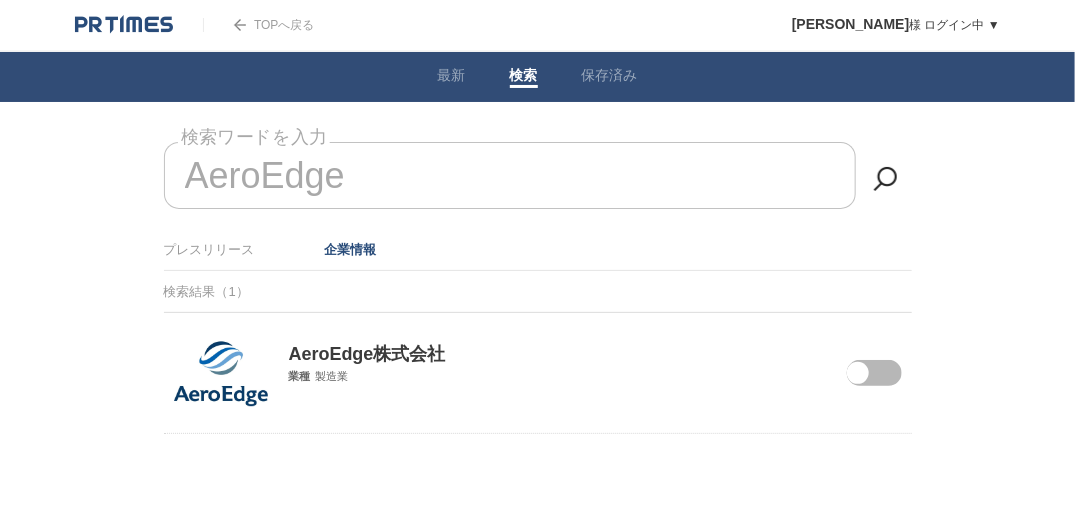 click at bounding box center [860, 386] 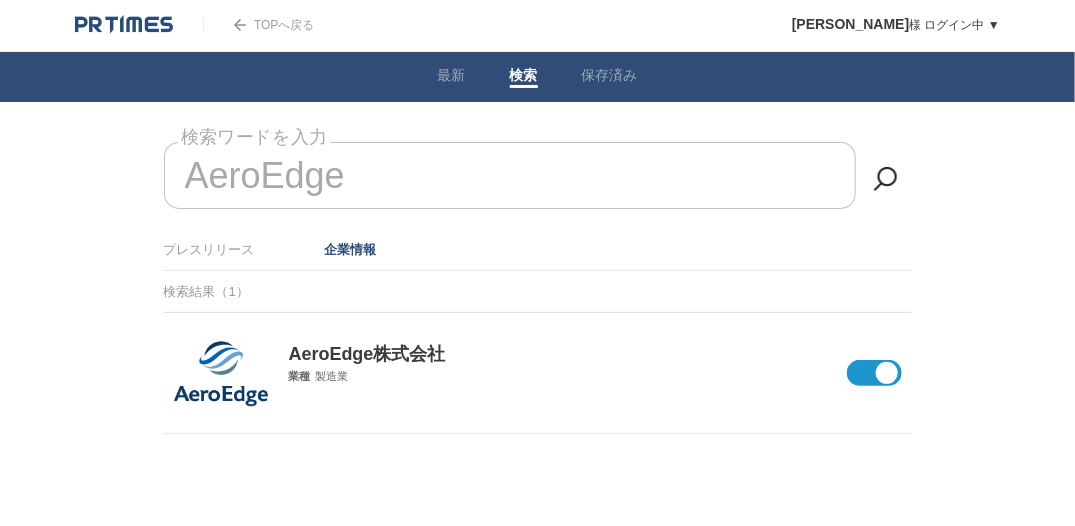 click on "AeroEdge" at bounding box center (510, 175) 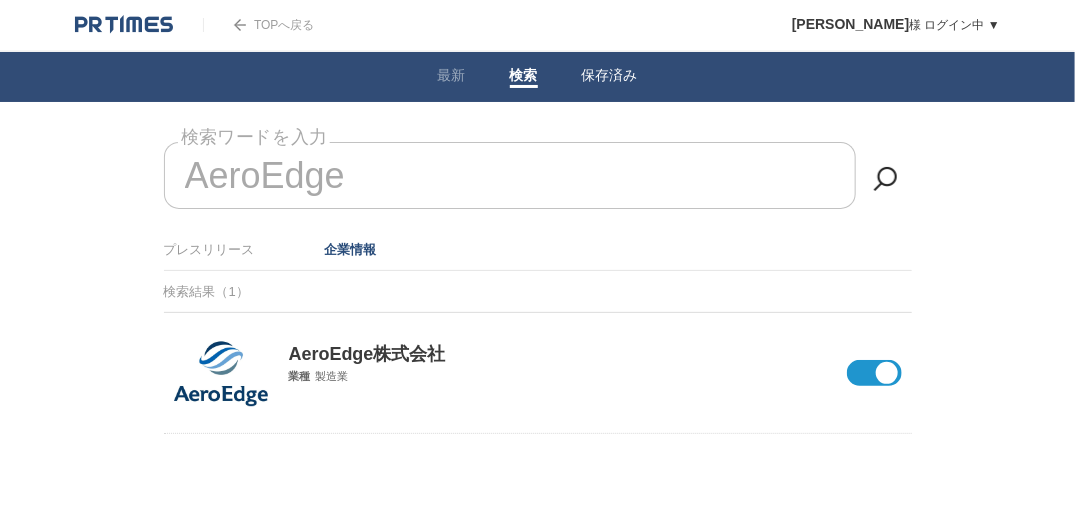 click on "保存済み" at bounding box center [610, 77] 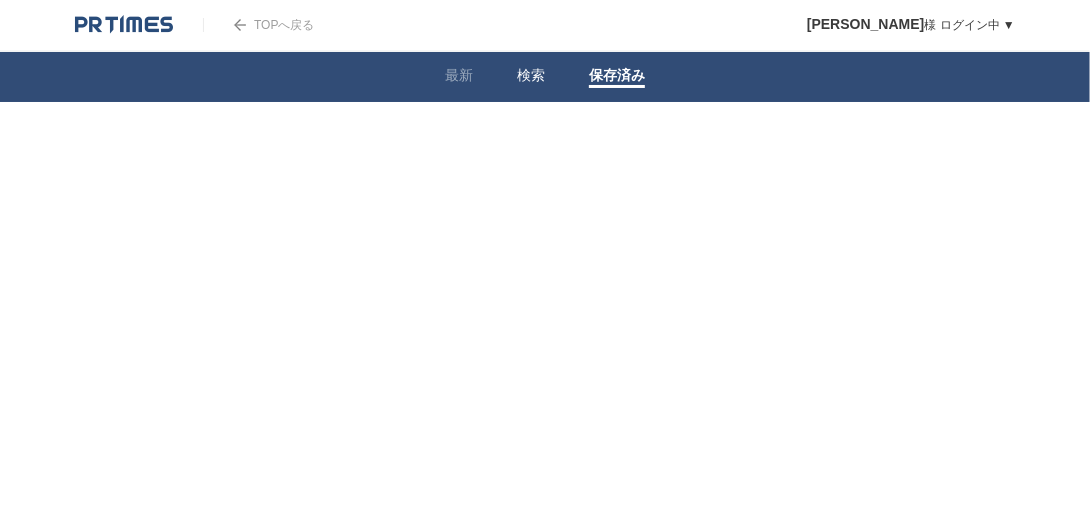 click on "検索" at bounding box center (531, 77) 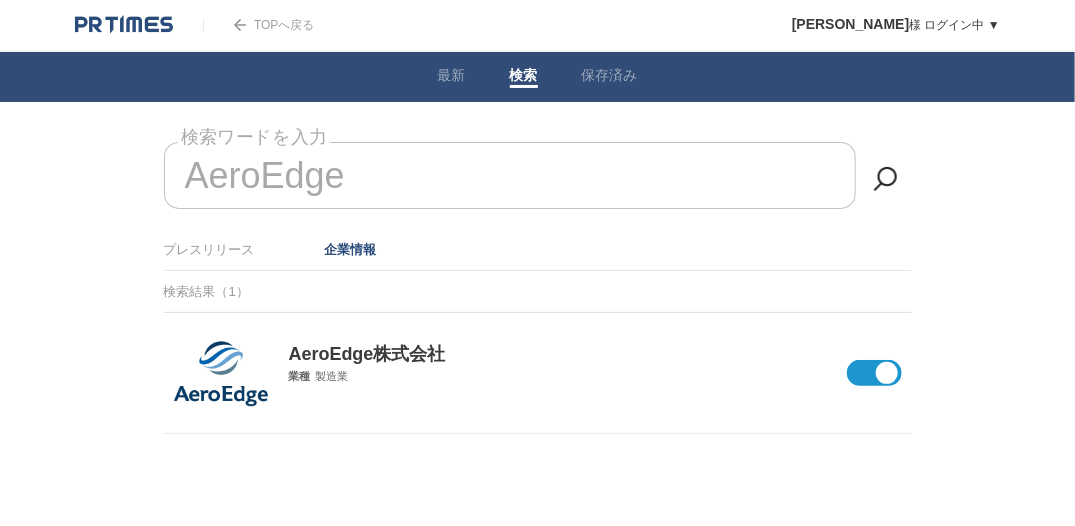 click on "AeroEdge" at bounding box center [510, 175] 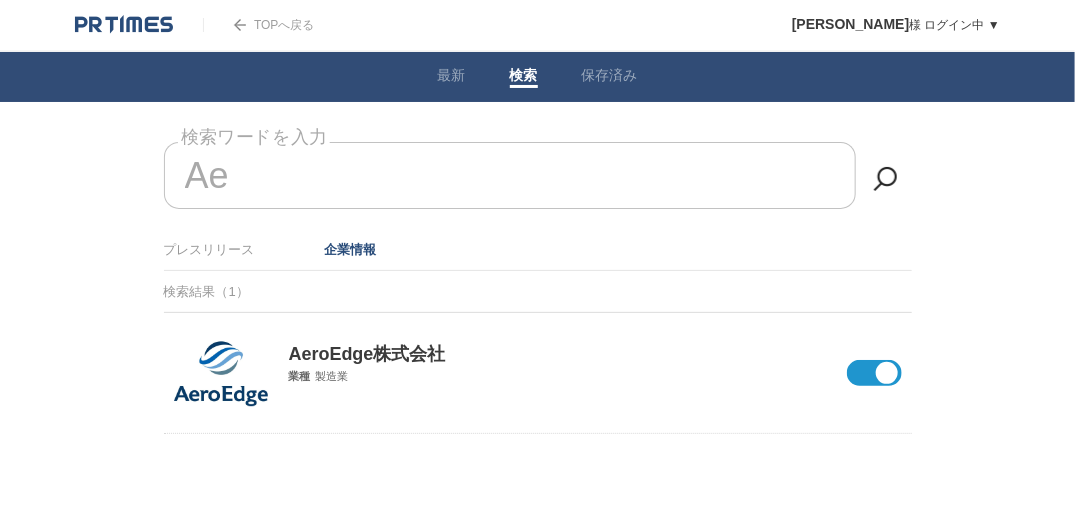 type on "A" 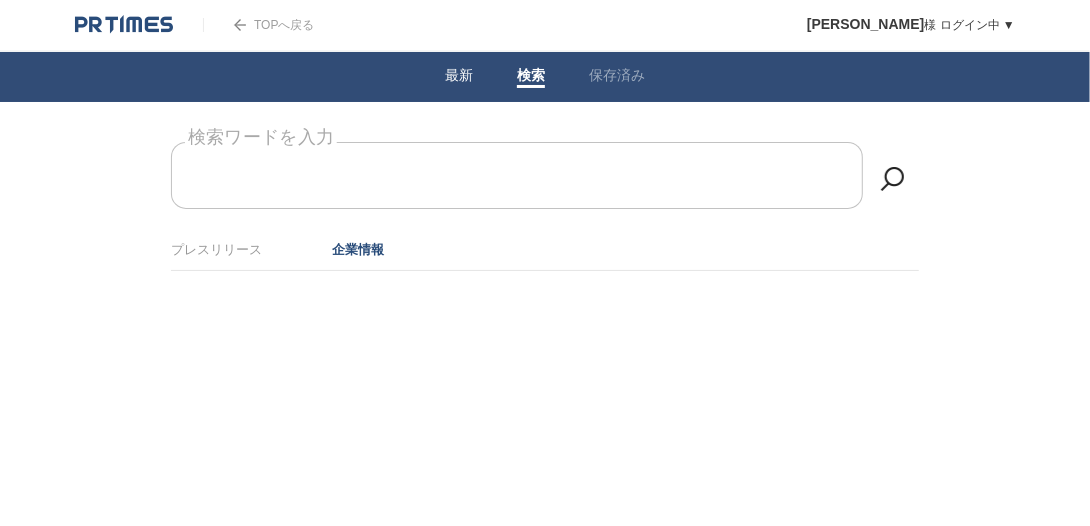 type 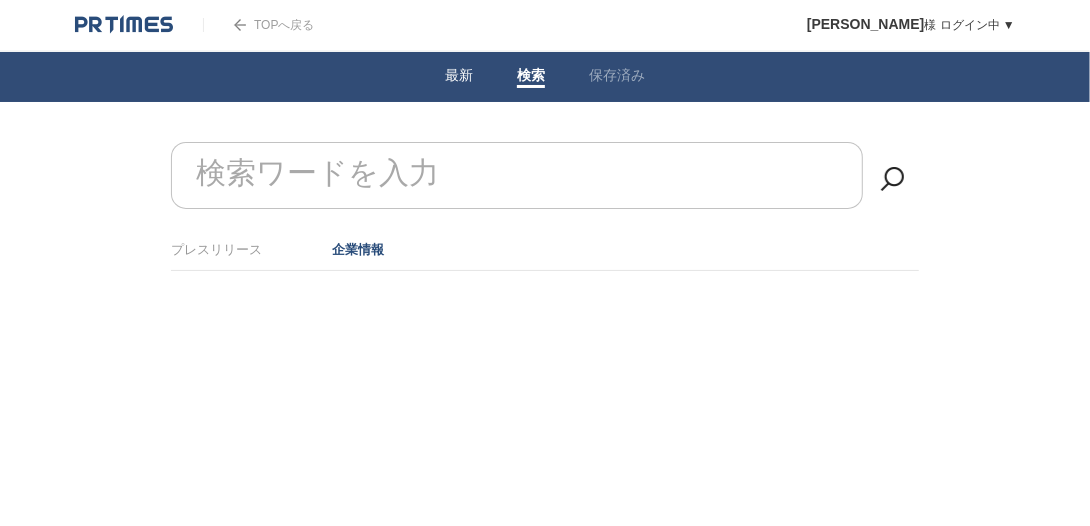 click on "最新" at bounding box center [459, 77] 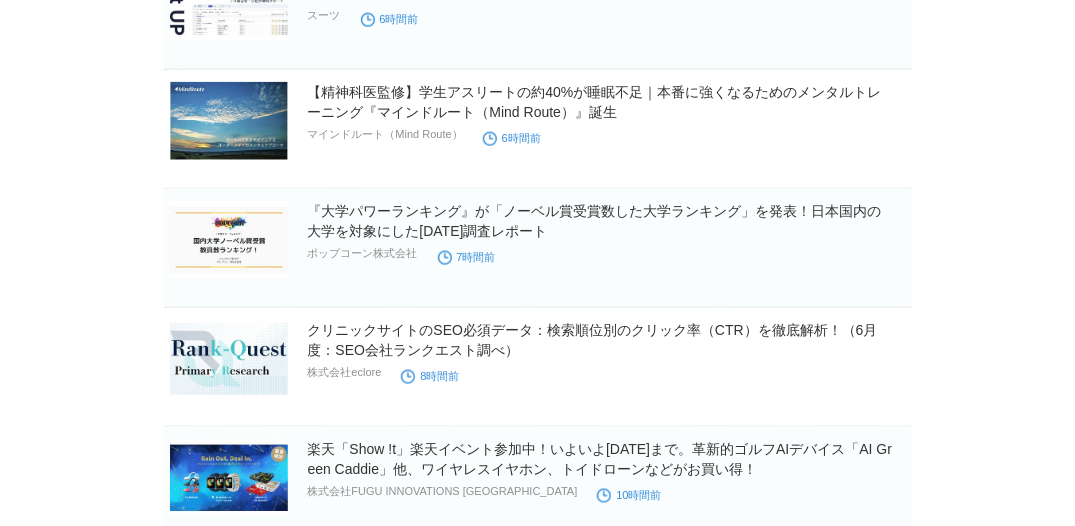 scroll, scrollTop: 878, scrollLeft: 0, axis: vertical 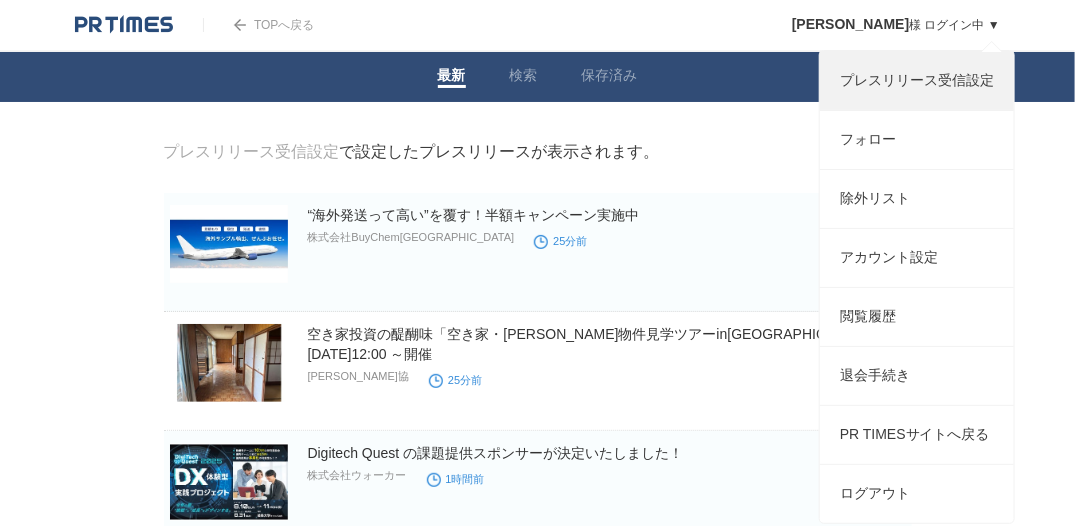 click on "プレスリリース受信設定" at bounding box center [917, 81] 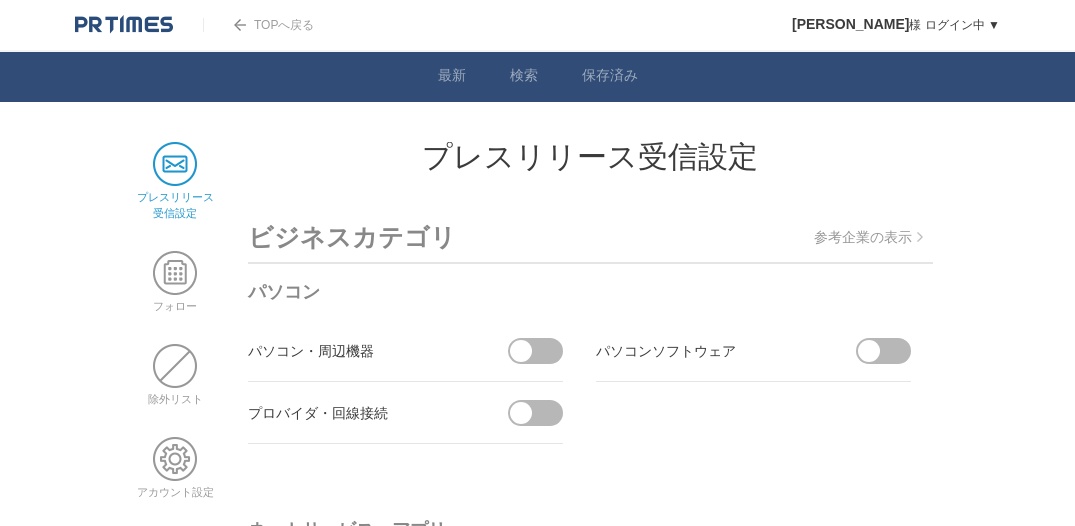 scroll, scrollTop: 0, scrollLeft: 0, axis: both 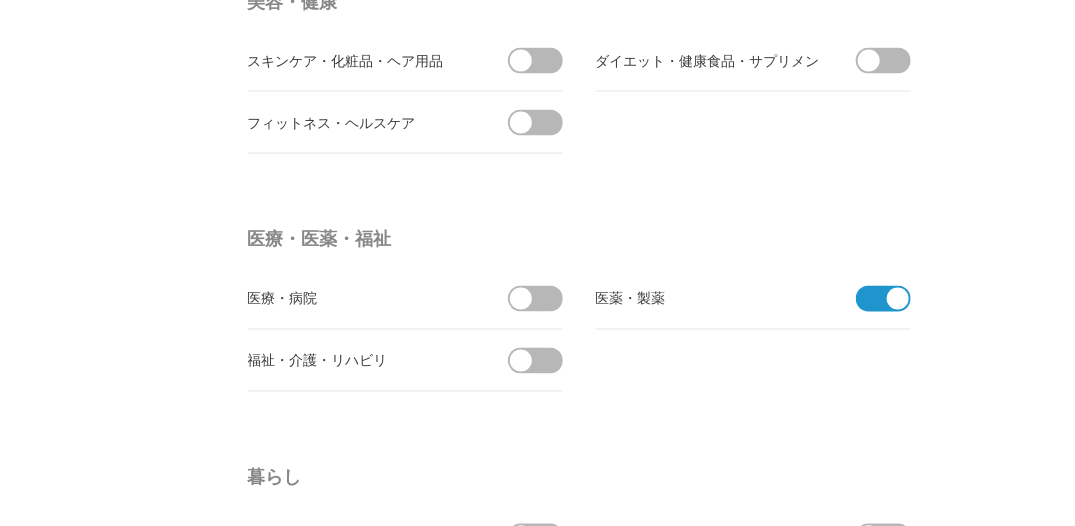 click at bounding box center (877, 299) 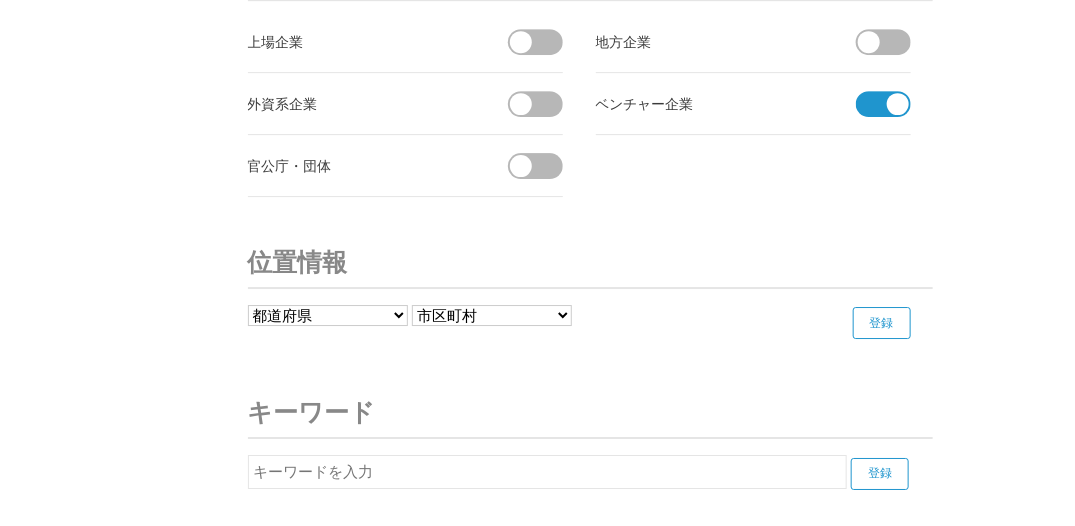 scroll, scrollTop: 7233, scrollLeft: 0, axis: vertical 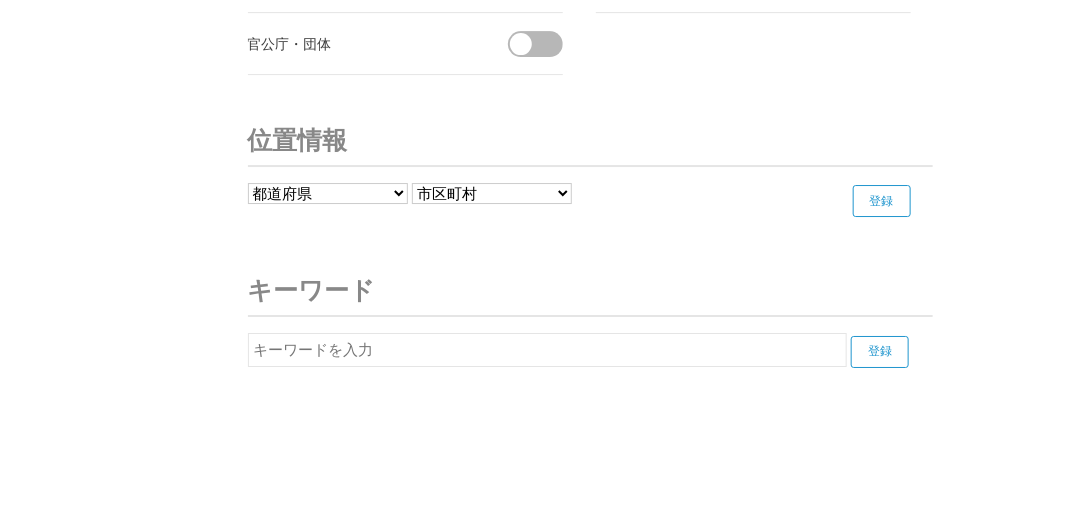 click at bounding box center (547, 350) 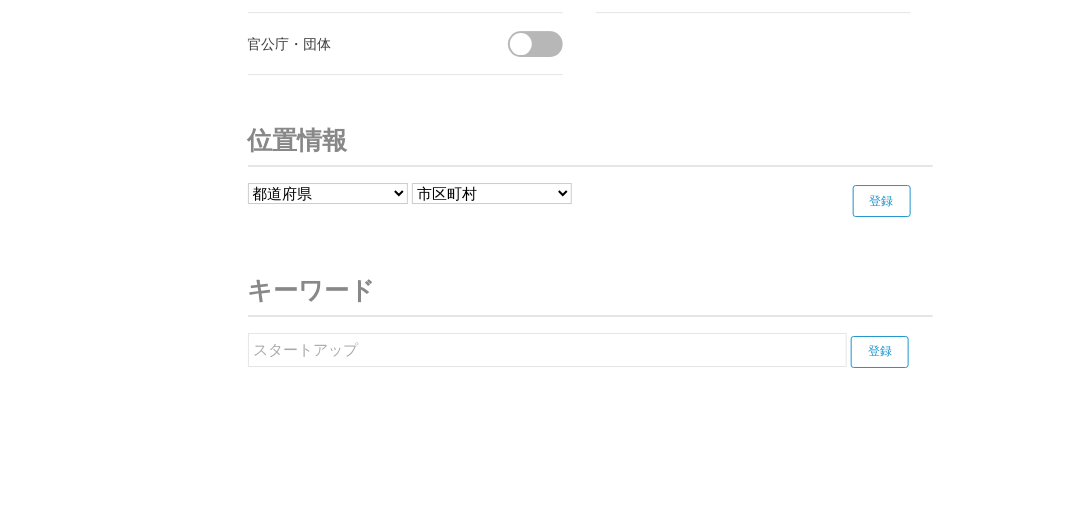 type on "スタートアップ" 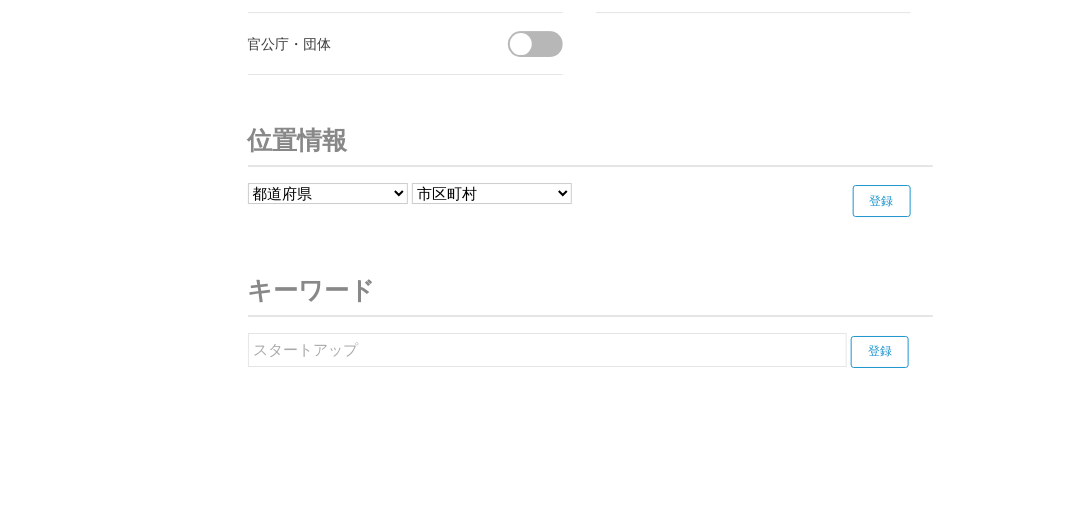 click on "都道府県
北海道
青森県
岩手県
宮城県
秋田県
山形県
福島県
茨城県
栃木県
群馬県
埼玉県
千葉県
東京都
神奈川県
新潟県
富山県 石川県 福井県" at bounding box center [328, 193] 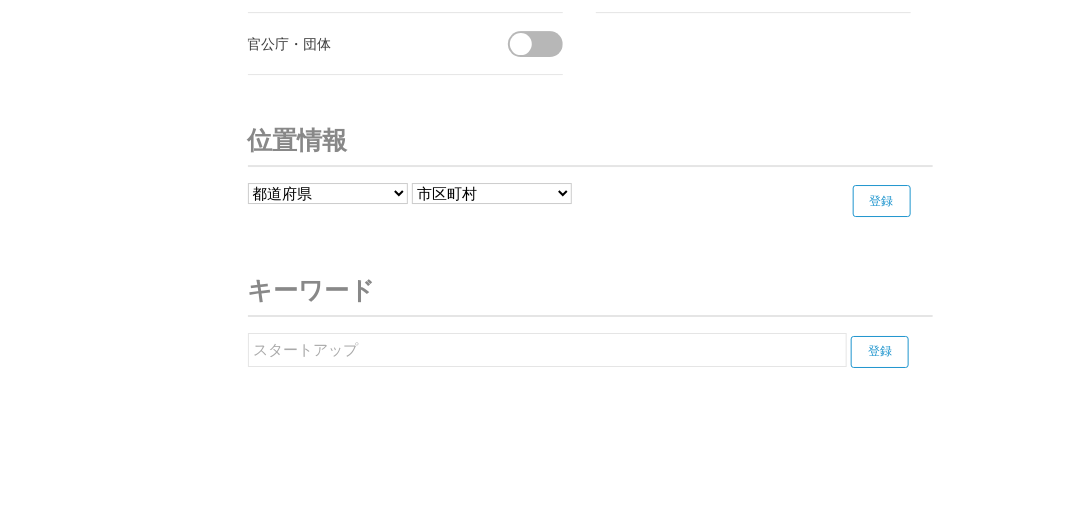 select on "13" 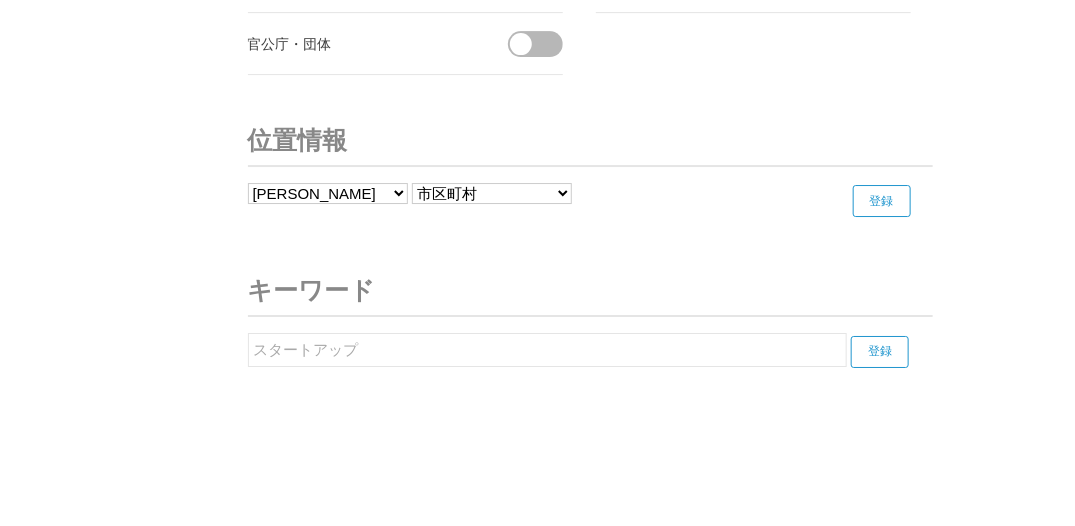 click on "都道府県
北海道
青森県
岩手県
宮城県
秋田県
山形県
福島県
茨城県
栃木県
群馬県
埼玉県
千葉県
東京都
神奈川県
新潟県
富山県 石川県 福井県" at bounding box center [328, 193] 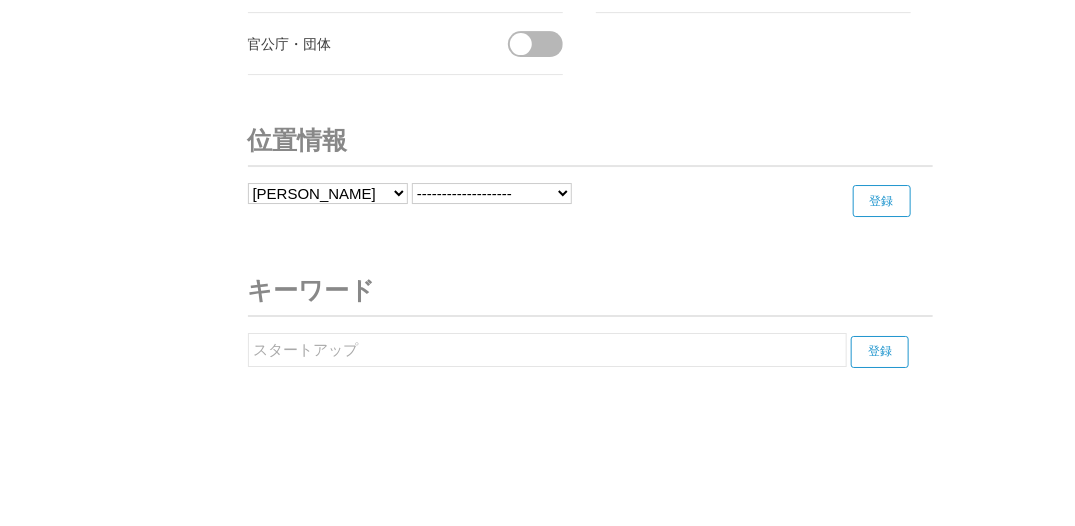click on "------------------- 千代田区 中央区 港区 新宿区 文京区 台東区 墨田区 江東区 品川区 目黒区 大田区 世田谷区 渋谷区 中野区 杉並区 豊島区 北区 荒川区 板橋区 練馬区 足立区 葛飾区 江戸川区 八王子市 立川市 武蔵野市 三鷹市 青梅市 府中市 昭島市 調布市 町田市 小金井市 小平市 日野市 東村山市 国分寺市 国立市 福生市 狛江市 東大和市 清瀬市 東久留米市 武蔵村山市 多摩市 稲城市 羽村市 あきる野市 西東京市 瑞穂町 日の出町 檜原村 奥多摩町 大島町 利島村 新島村 神津島村 三宅村 御蔵島村 八丈町 青ヶ島村 小笠原村" at bounding box center [492, 193] 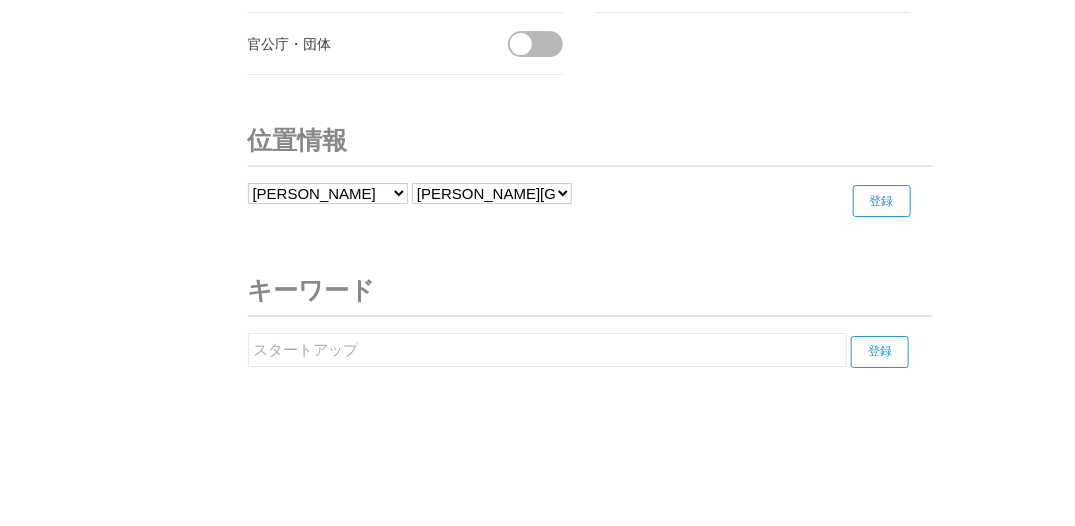 click on "------------------- 千代田区 中央区 港区 新宿区 文京区 台東区 墨田区 江東区 品川区 目黒区 大田区 世田谷区 渋谷区 中野区 杉並区 豊島区 北区 荒川区 板橋区 練馬区 足立区 葛飾区 江戸川区 八王子市 立川市 武蔵野市 三鷹市 青梅市 府中市 昭島市 調布市 町田市 小金井市 小平市 日野市 東村山市 国分寺市 国立市 福生市 狛江市 東大和市 清瀬市 東久留米市 武蔵村山市 多摩市 稲城市 羽村市 あきる野市 西東京市 瑞穂町 日の出町 檜原村 奥多摩町 大島町 利島村 新島村 神津島村 三宅村 御蔵島村 八丈町 青ヶ島村 小笠原村" at bounding box center (492, 193) 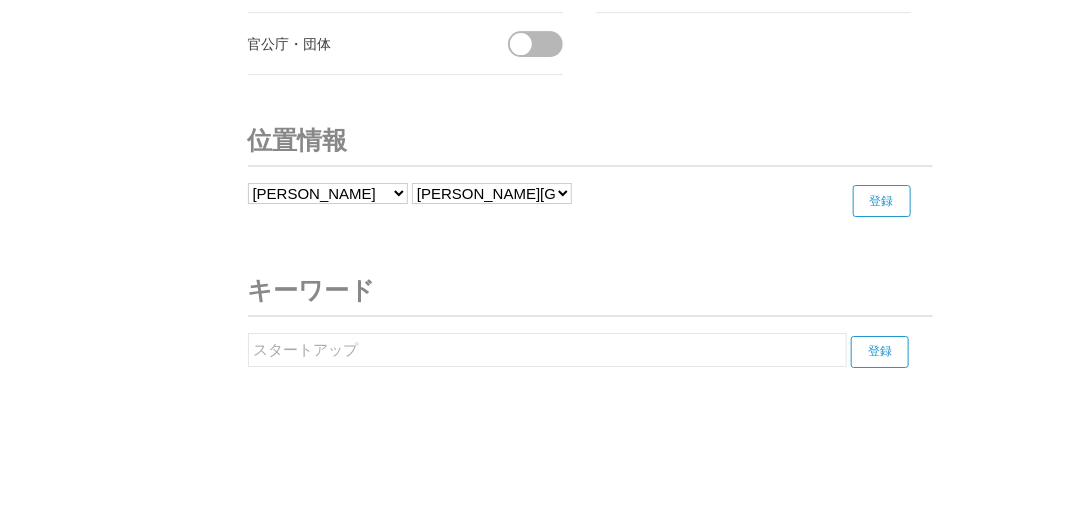 click on "スタートアップ" at bounding box center [547, 350] 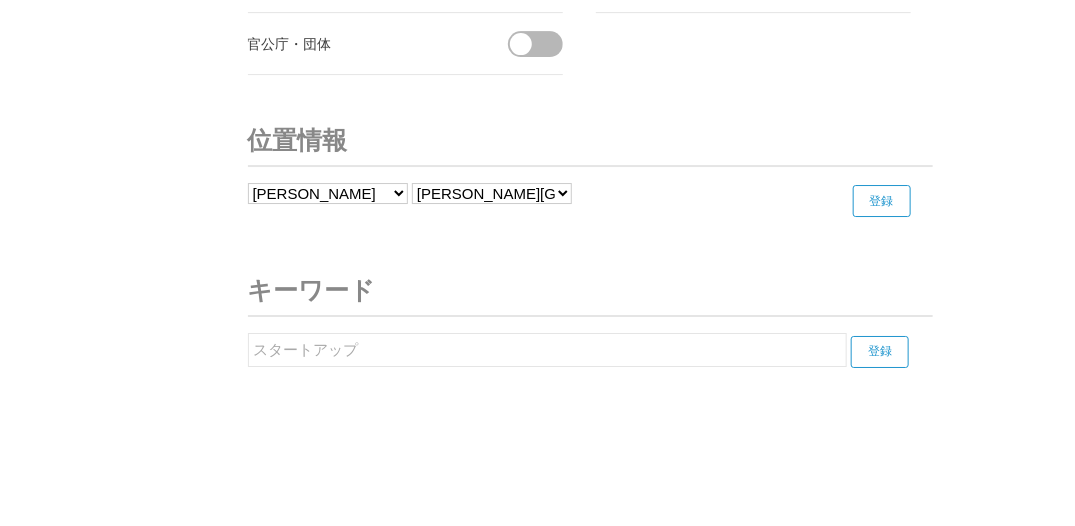 scroll, scrollTop: 7234, scrollLeft: 0, axis: vertical 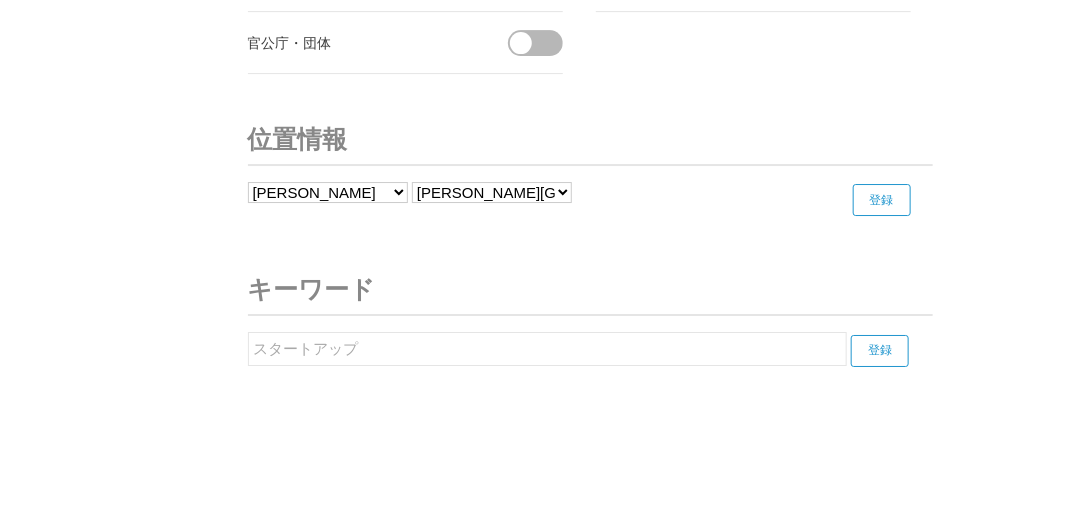 click on "------------------- 千代田区 中央区 港区 新宿区 文京区 台東区 墨田区 江東区 品川区 目黒区 大田区 世田谷区 渋谷区 中野区 杉並区 豊島区 北区 荒川区 板橋区 練馬区 足立区 葛飾区 江戸川区 八王子市 立川市 武蔵野市 三鷹市 青梅市 府中市 昭島市 調布市 町田市 小金井市 小平市 日野市 東村山市 国分寺市 国立市 福生市 狛江市 東大和市 清瀬市 東久留米市 武蔵村山市 多摩市 稲城市 羽村市 あきる野市 西東京市 瑞穂町 日の出町 檜原村 奥多摩町 大島町 利島村 新島村 神津島村 三宅村 御蔵島村 八丈町 青ヶ島村 小笠原村" at bounding box center [492, 192] 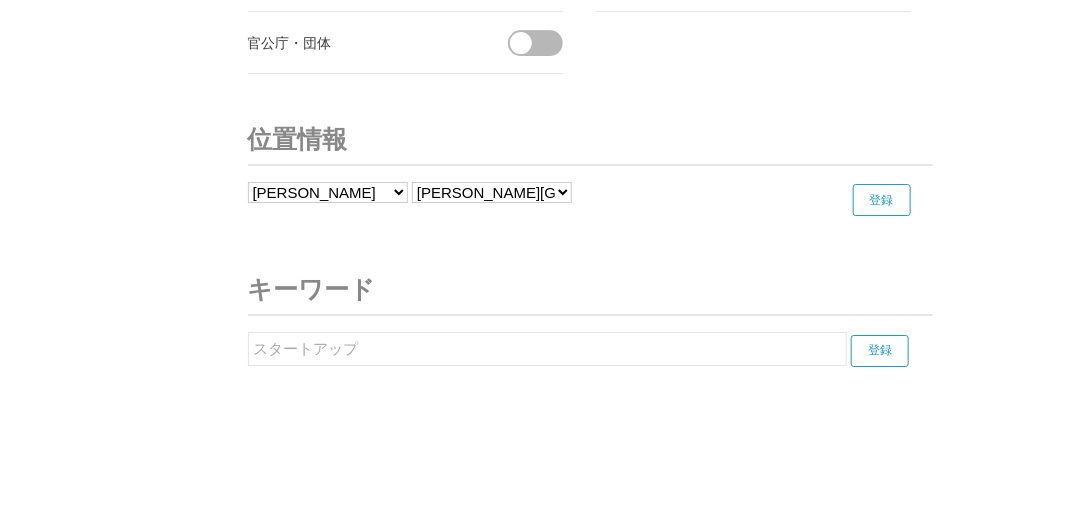 click on "------------------- 千代田区 中央区 港区 新宿区 文京区 台東区 墨田区 江東区 品川区 目黒区 大田区 世田谷区 渋谷区 中野区 杉並区 豊島区 北区 荒川区 板橋区 練馬区 足立区 葛飾区 江戸川区 八王子市 立川市 武蔵野市 三鷹市 青梅市 府中市 昭島市 調布市 町田市 小金井市 小平市 日野市 東村山市 国分寺市 国立市 福生市 狛江市 東大和市 清瀬市 東久留米市 武蔵村山市 多摩市 稲城市 羽村市 あきる野市 西東京市 瑞穂町 日の出町 檜原村 奥多摩町 大島町 利島村 新島村 神津島村 三宅村 御蔵島村 八丈町 青ヶ島村 小笠原村" at bounding box center (492, 192) 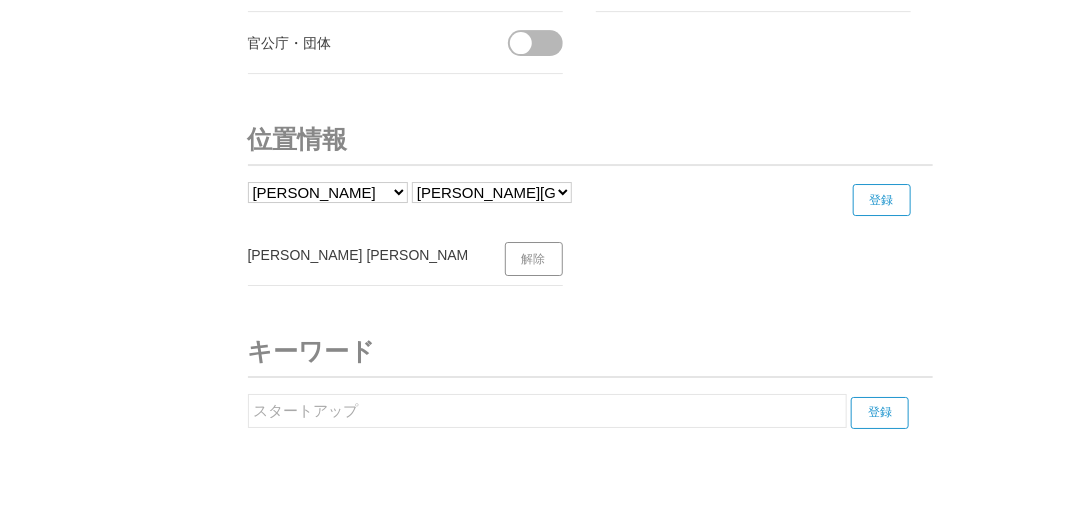 click on "東京都 豊島区
解除" at bounding box center [405, 255] 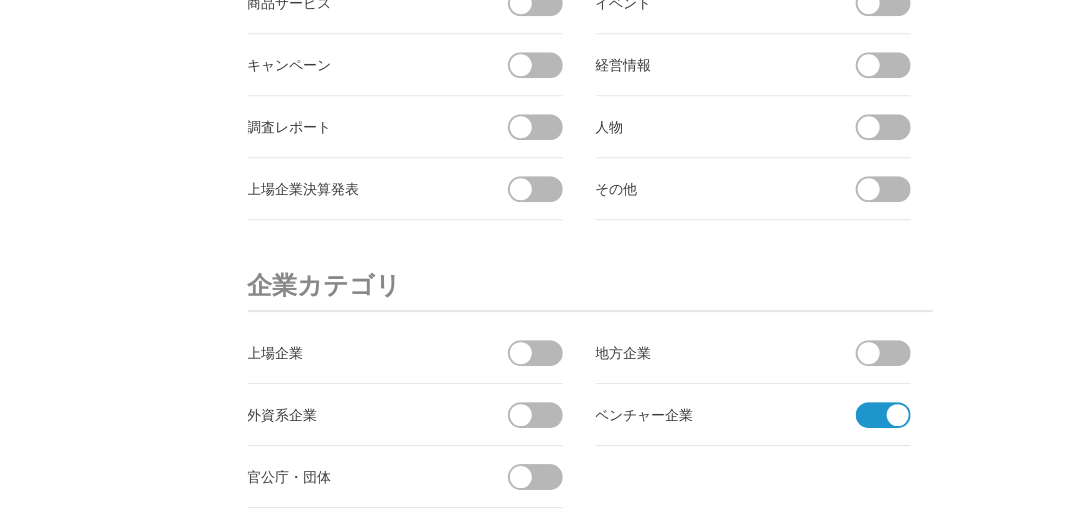 scroll, scrollTop: 6694, scrollLeft: 0, axis: vertical 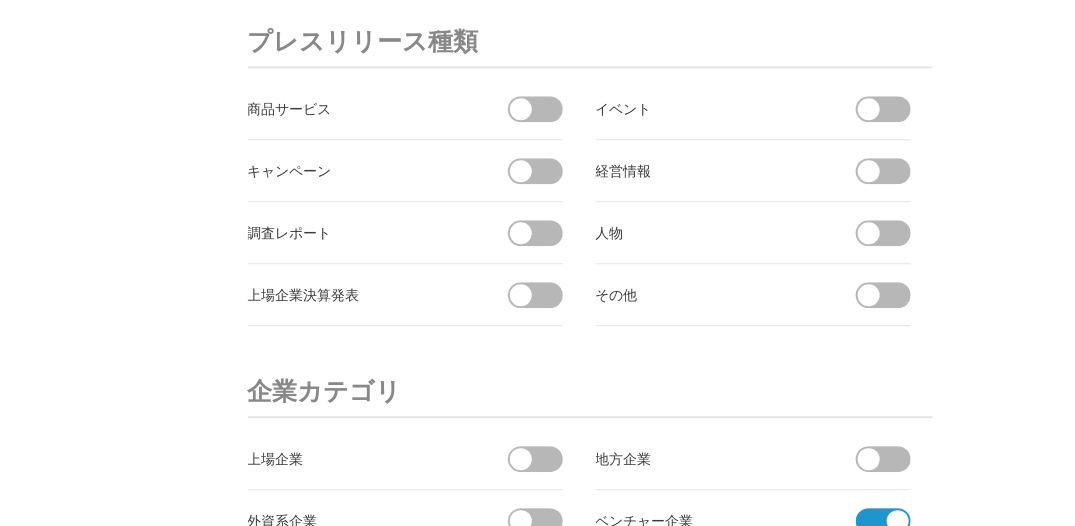 click on "TOPへ戻る
鈴木裕司   様 ログイン中 ▼
プレスリリース受信設定
フォロー
除外リスト
アカウント設定
閲覧履歴
退会手続き
PR TIMESサイトへ戻る
ログアウト
最新
検索
保存済み
プレスリリース 受信設定
フォロー
除外リスト
アカウント設定
[必須]
ビジネスカテゴリ、プレスリリース種類、企業カテゴリ、キーワードから受信したいプレスリリースを設定しましょう。
プレスリリース受信設定" at bounding box center (537, -2809) 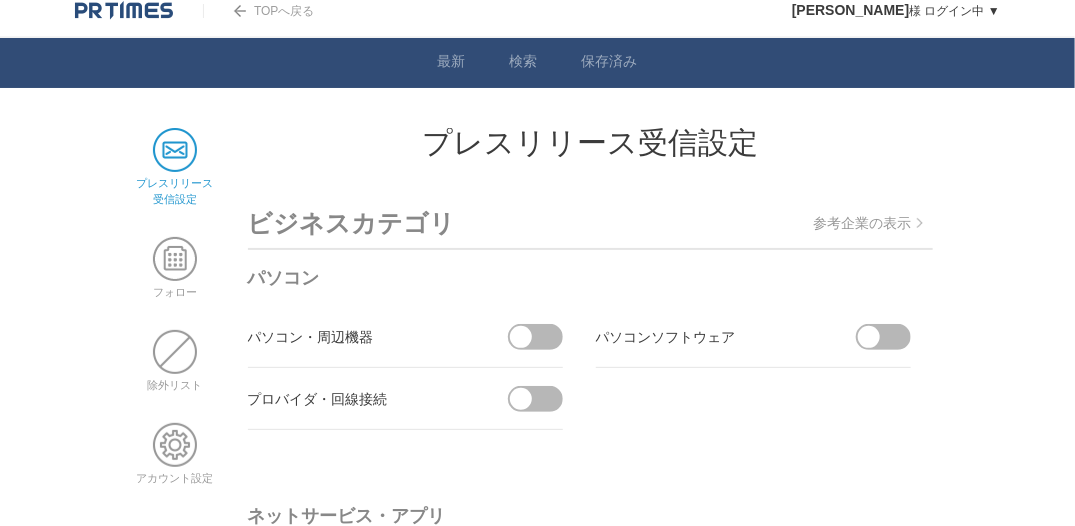 scroll, scrollTop: 0, scrollLeft: 0, axis: both 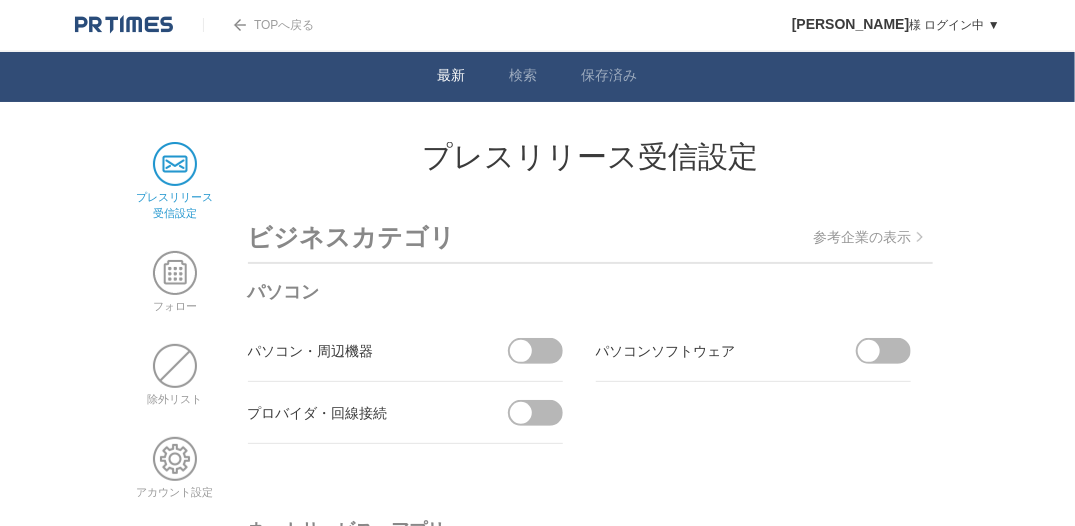 click on "最新" at bounding box center (452, 77) 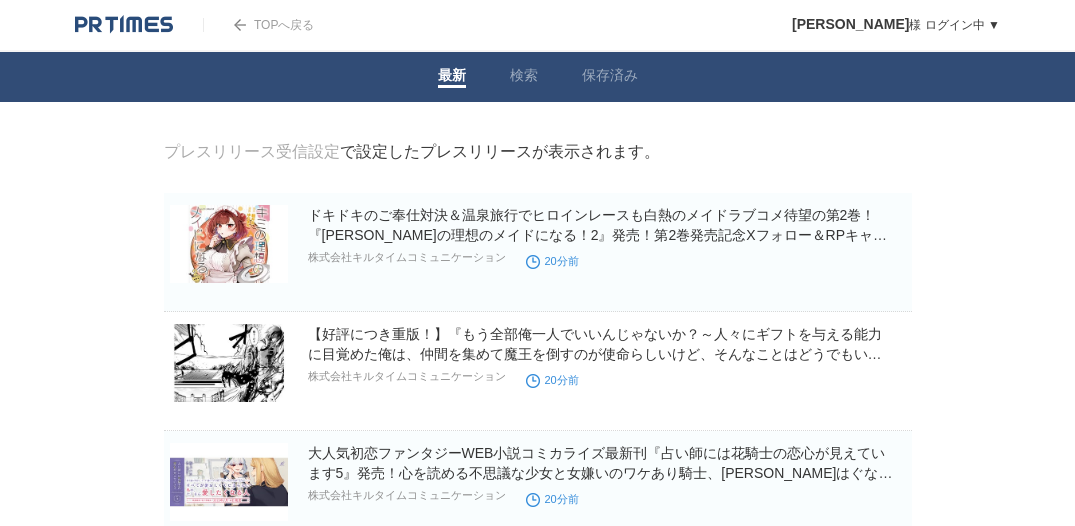 scroll, scrollTop: 0, scrollLeft: 0, axis: both 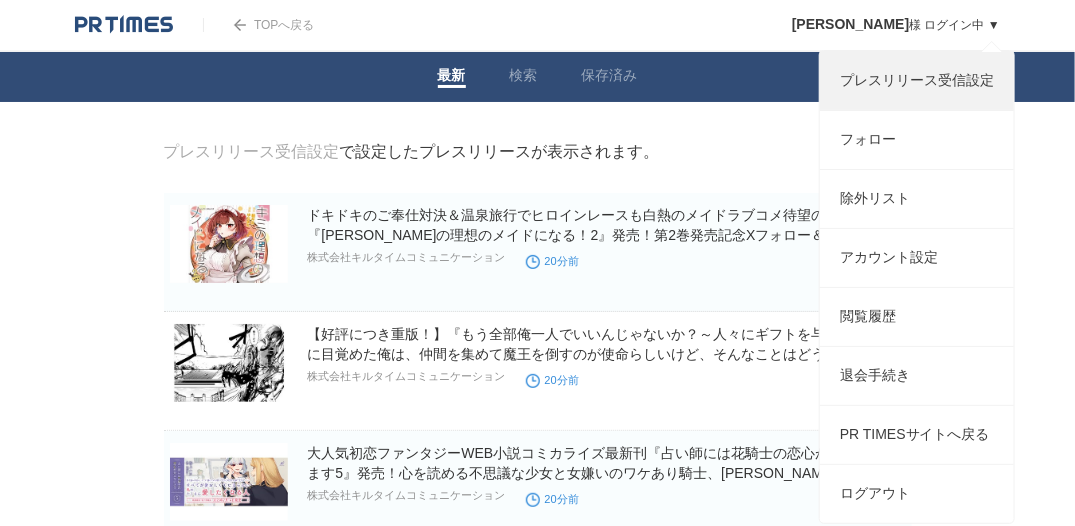 click on "プレスリリース受信設定" at bounding box center [917, 81] 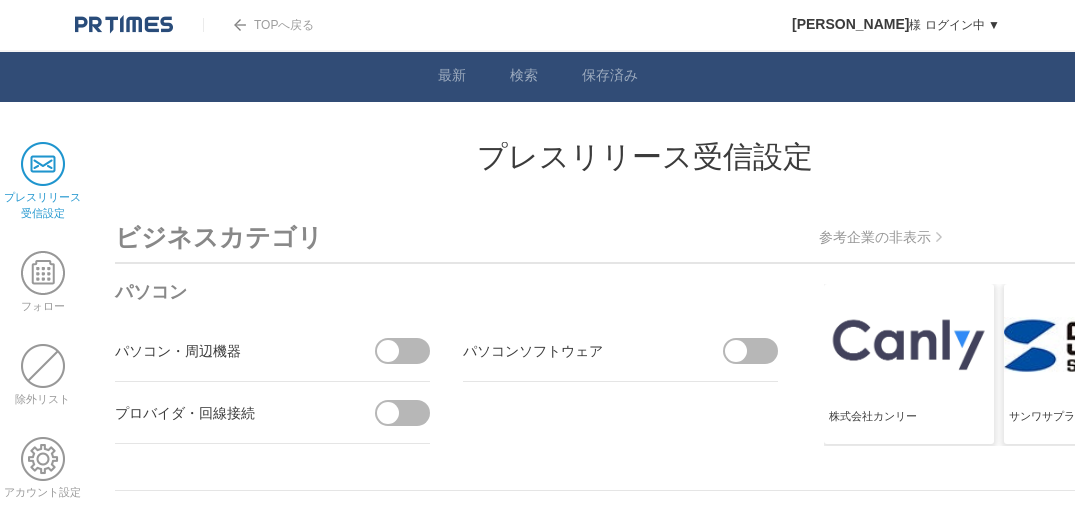 scroll, scrollTop: 0, scrollLeft: 0, axis: both 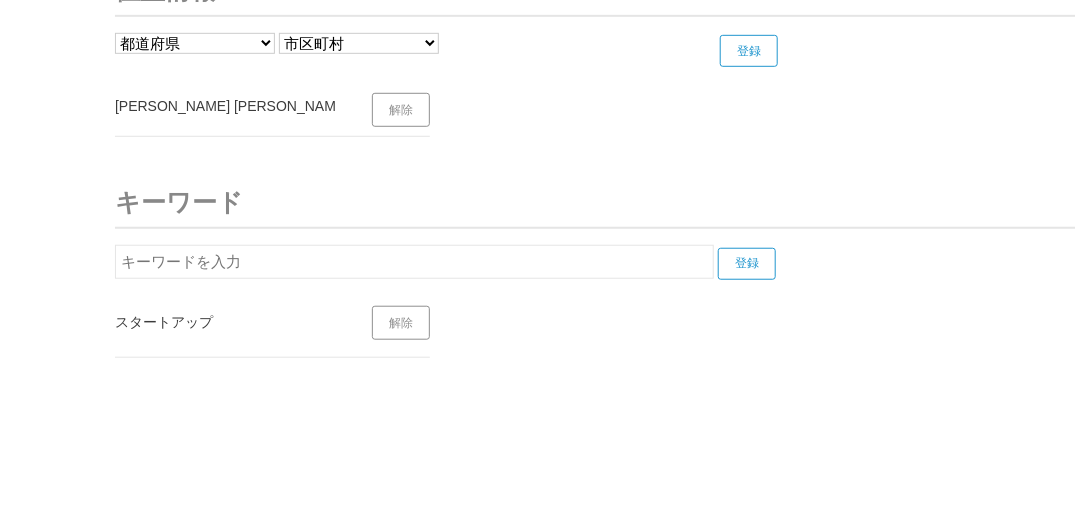 click on "解除" at bounding box center (401, 110) 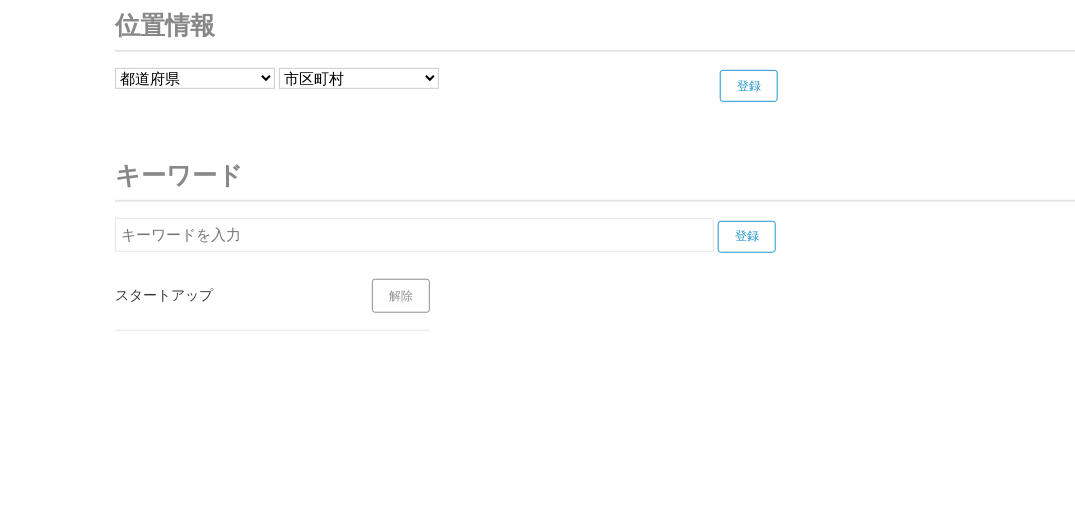 scroll, scrollTop: 7889, scrollLeft: 0, axis: vertical 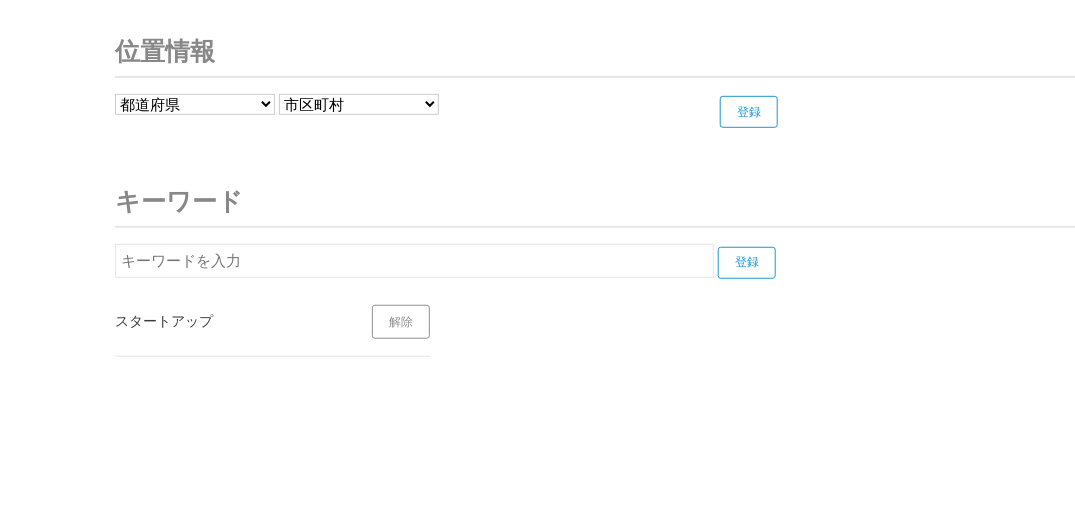 click on "解除" at bounding box center (401, 322) 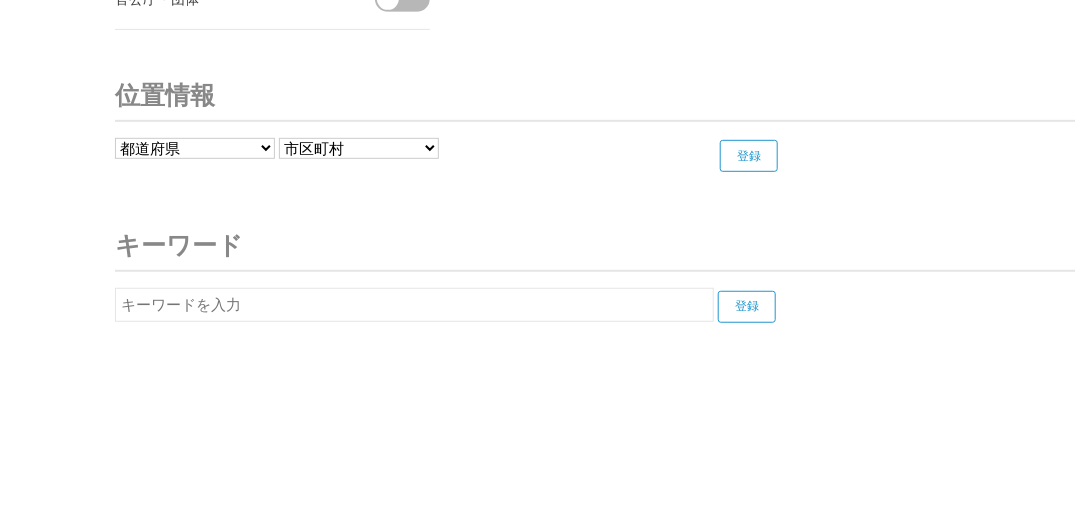 scroll, scrollTop: 7819, scrollLeft: 0, axis: vertical 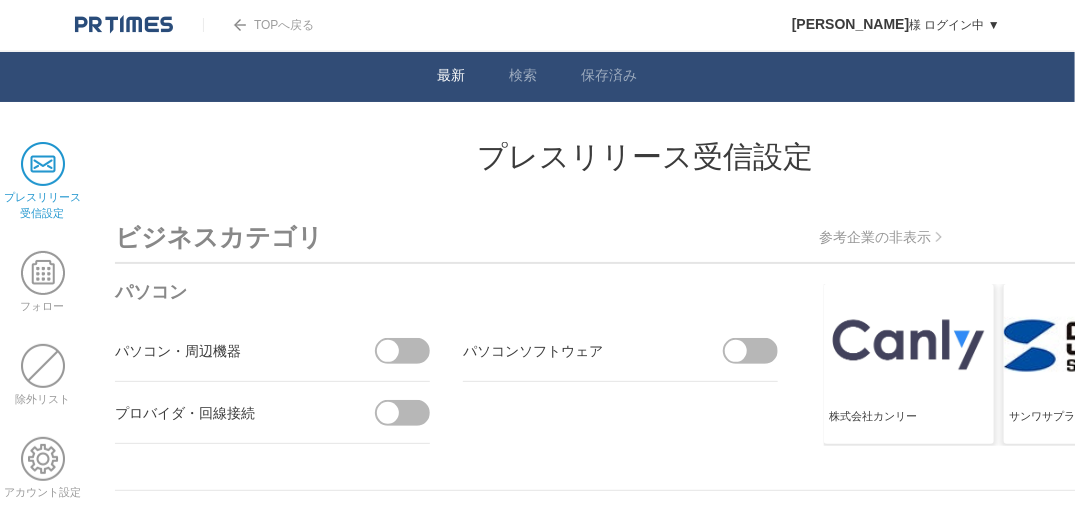 click on "最新" at bounding box center [452, 77] 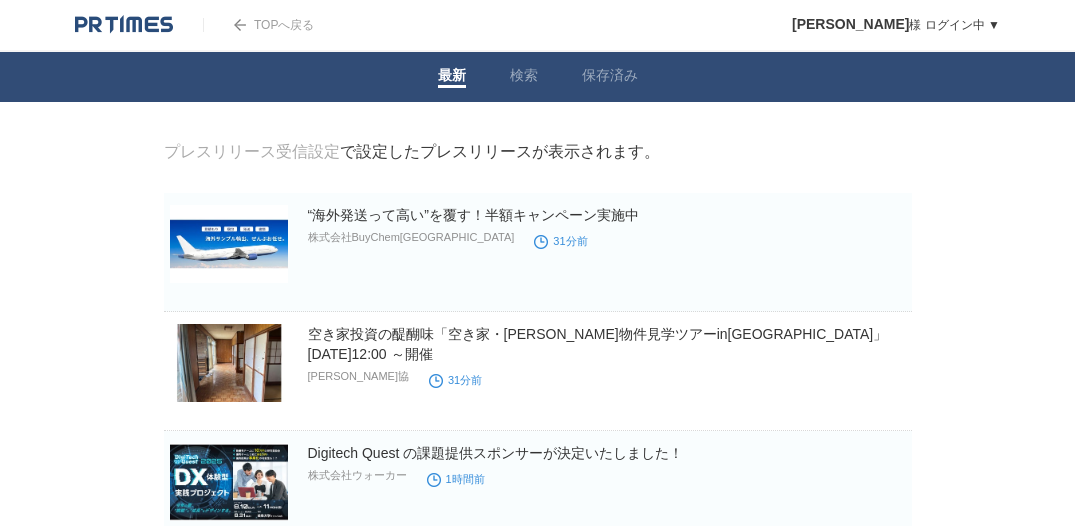 scroll, scrollTop: 0, scrollLeft: 0, axis: both 